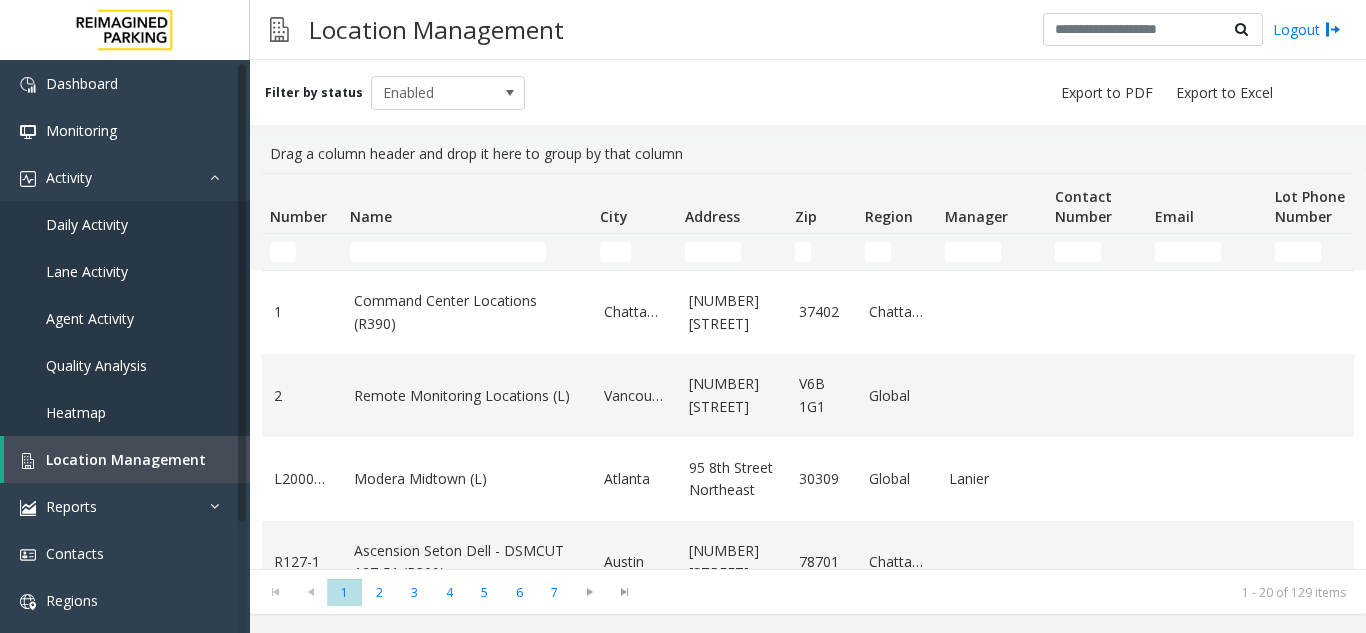 scroll, scrollTop: 0, scrollLeft: 0, axis: both 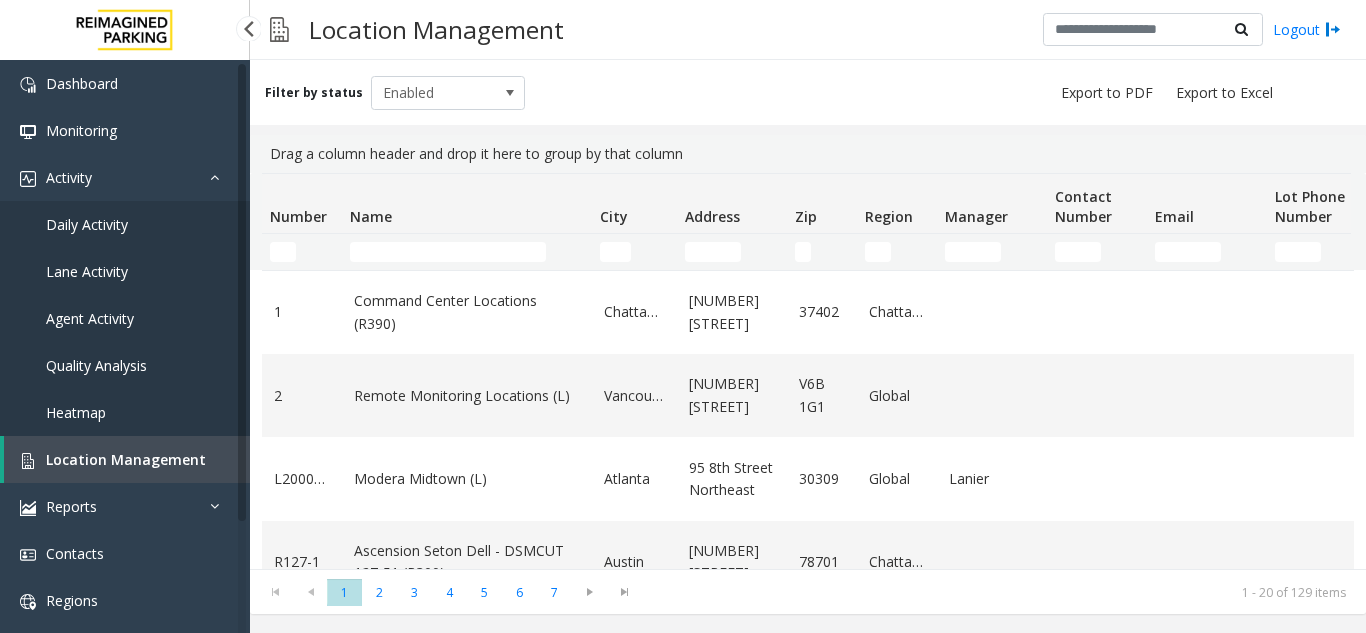 click on "Daily Activity" at bounding box center (125, 224) 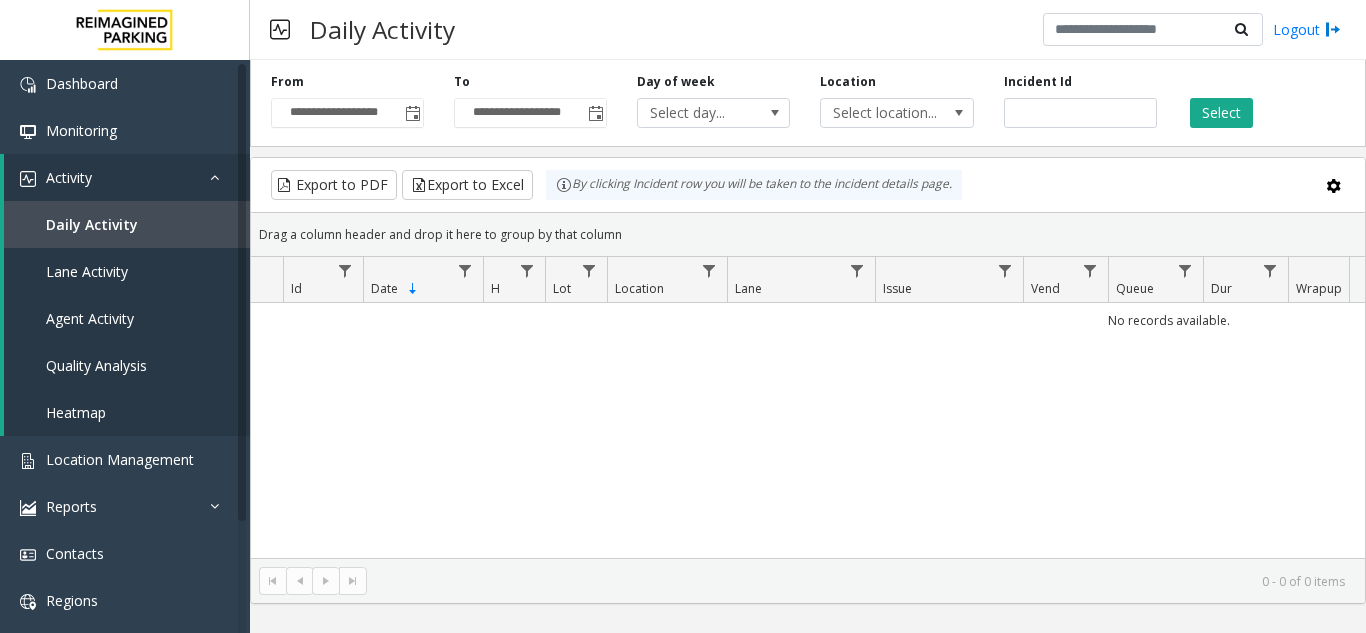 click 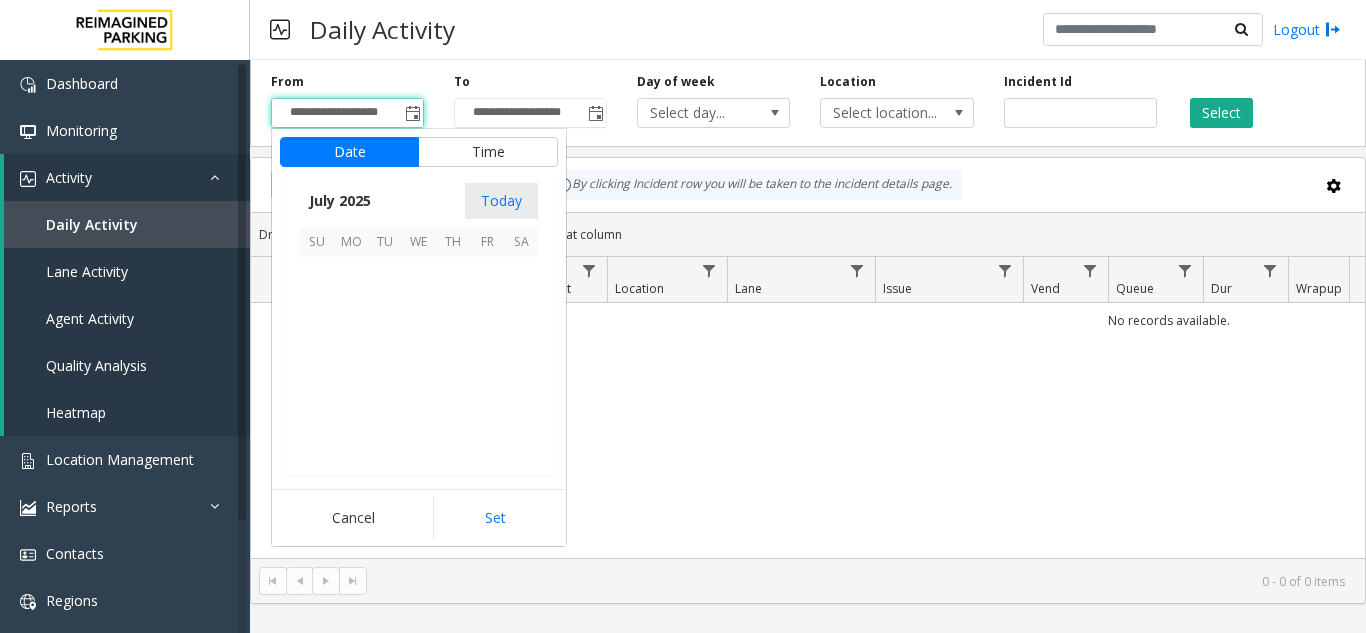 scroll, scrollTop: 358428, scrollLeft: 0, axis: vertical 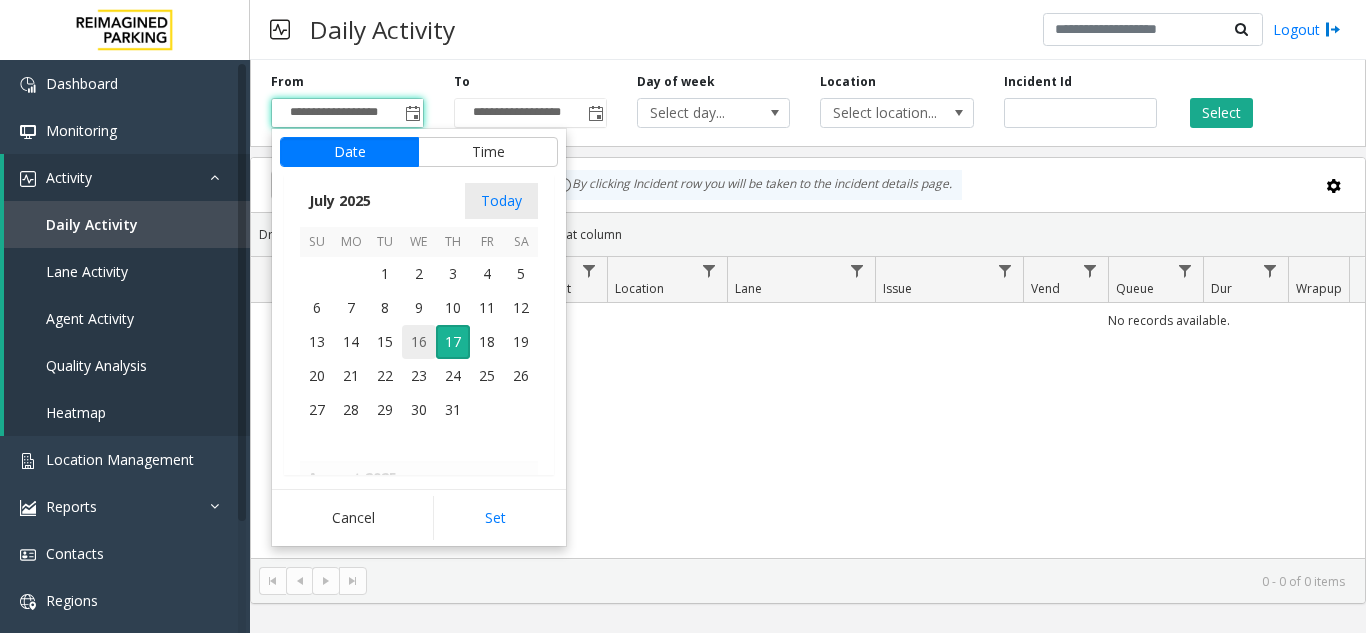 click on "16" at bounding box center [419, 342] 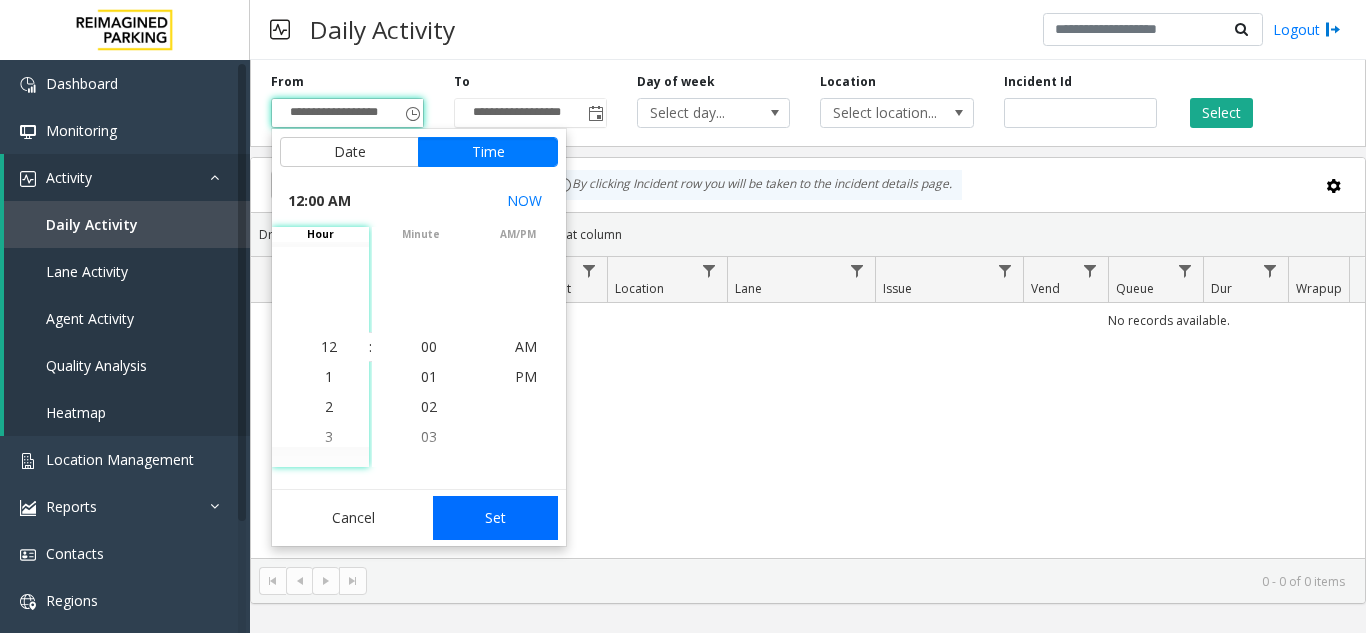 click on "Set" 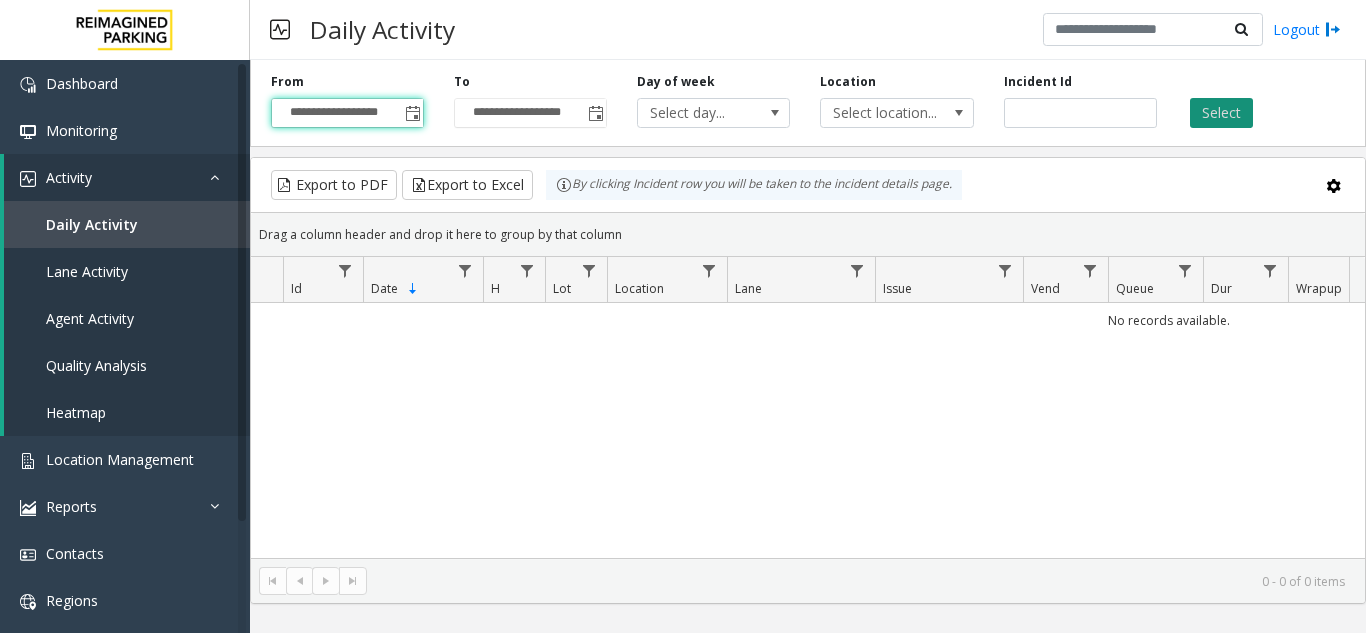 click on "Select" 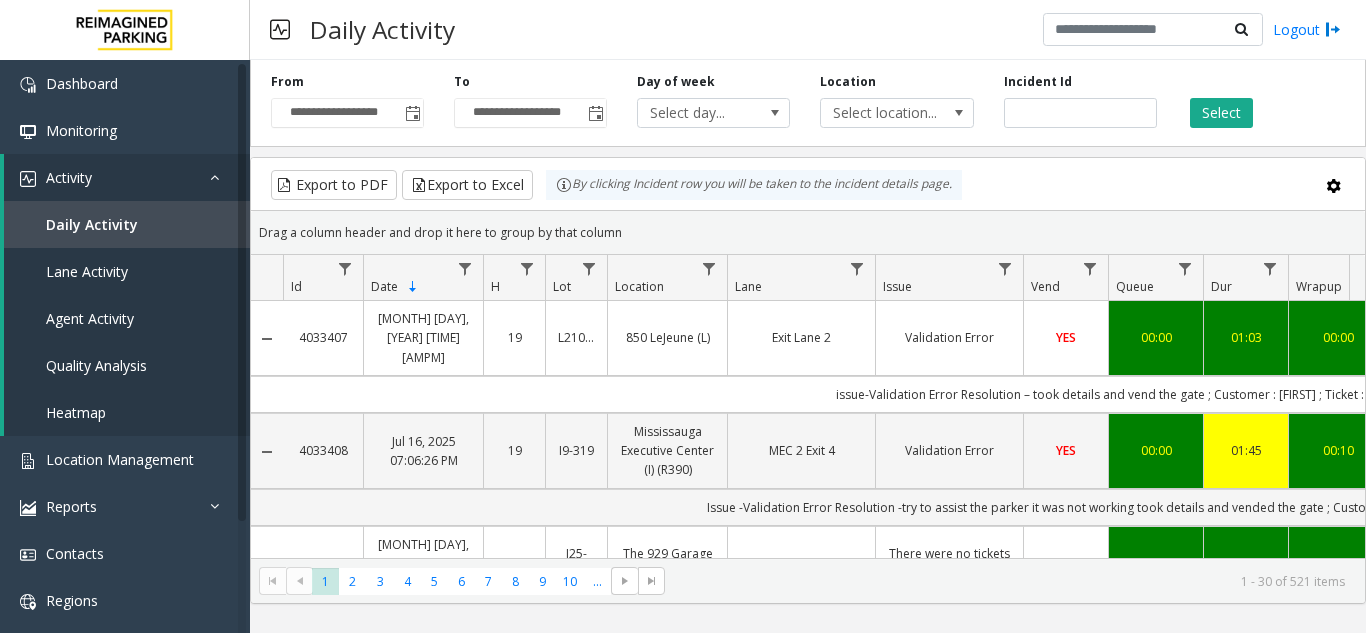 scroll, scrollTop: 0, scrollLeft: 736, axis: horizontal 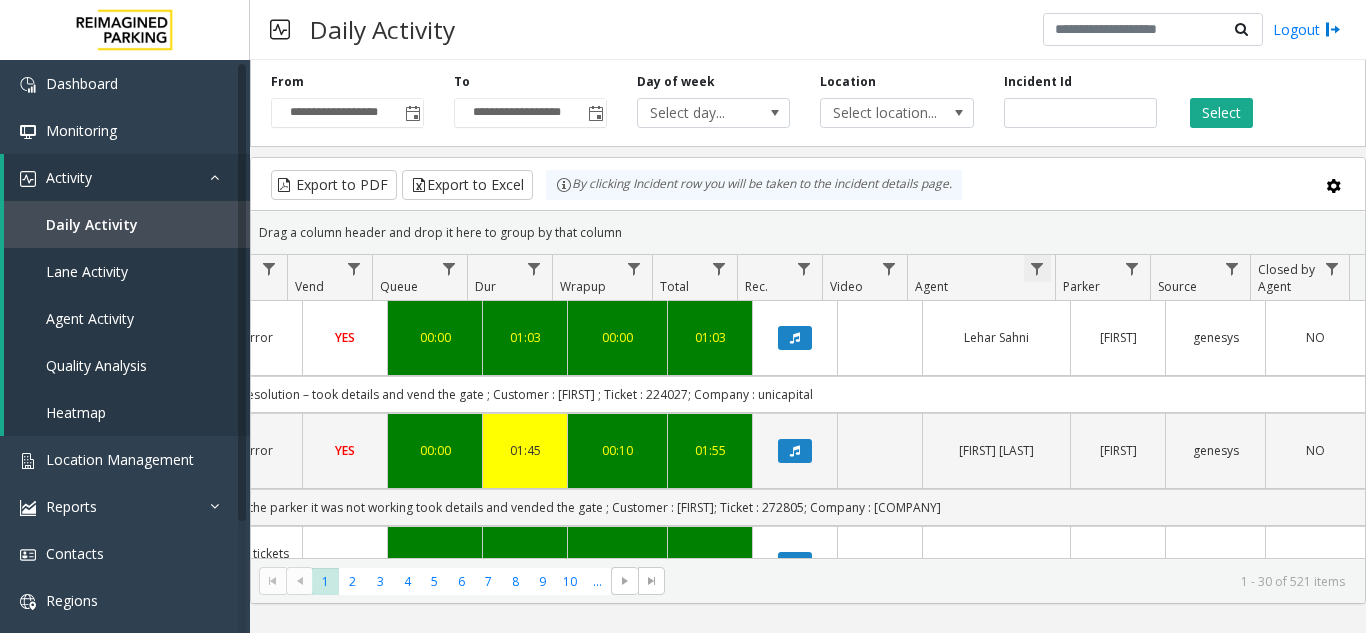 click 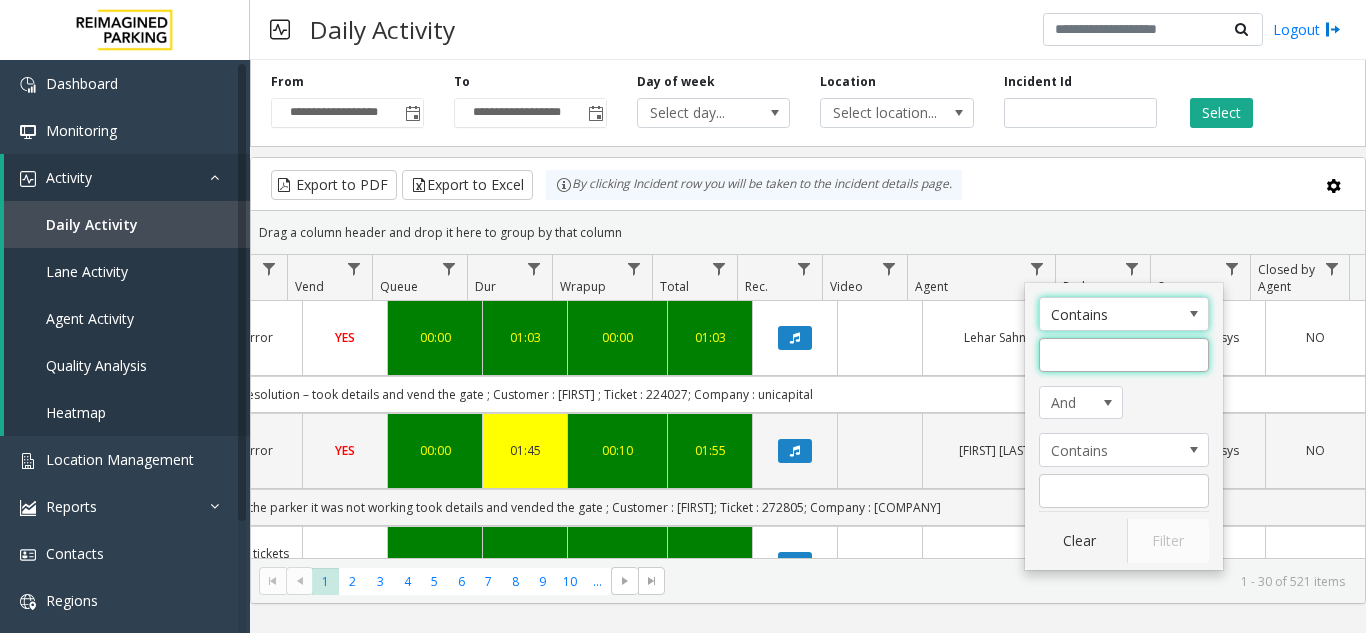 click 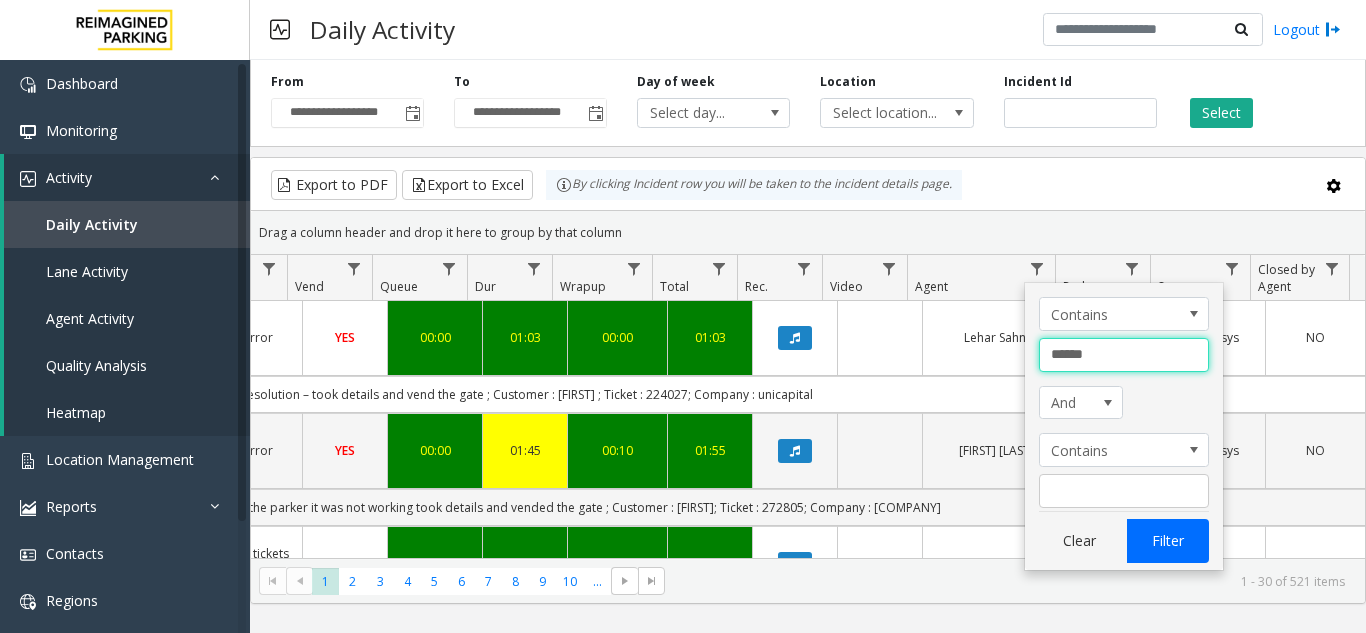 type on "******" 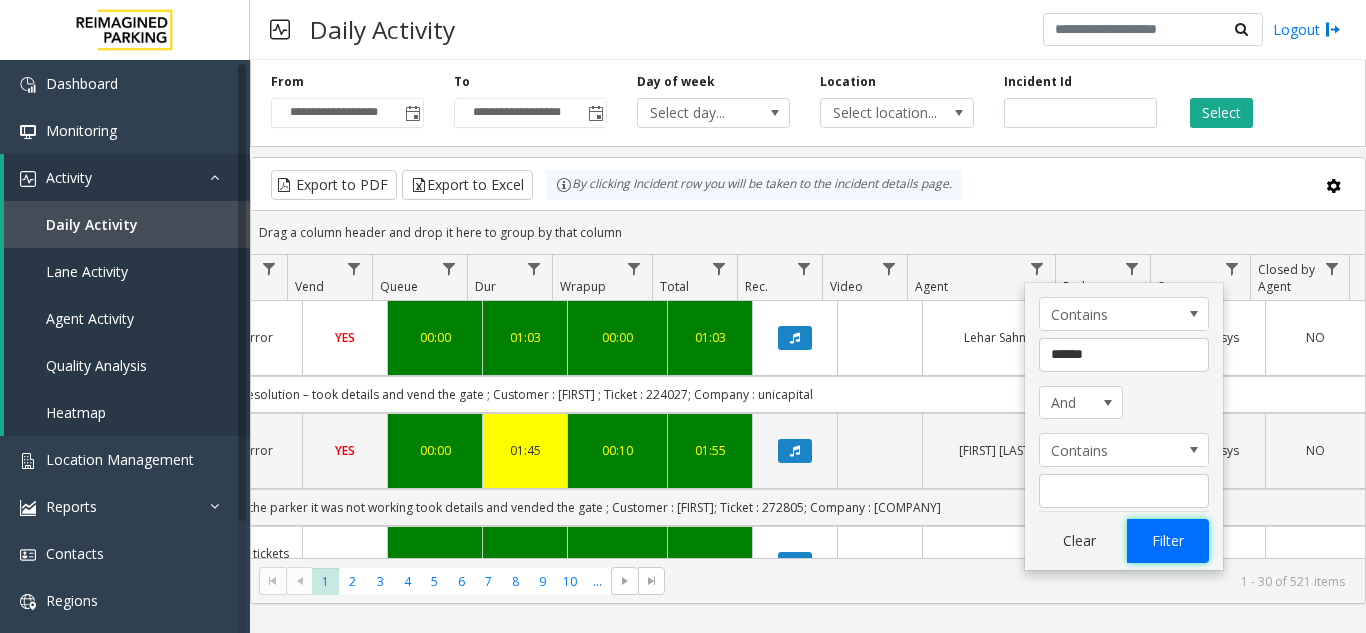 click on "Filter" 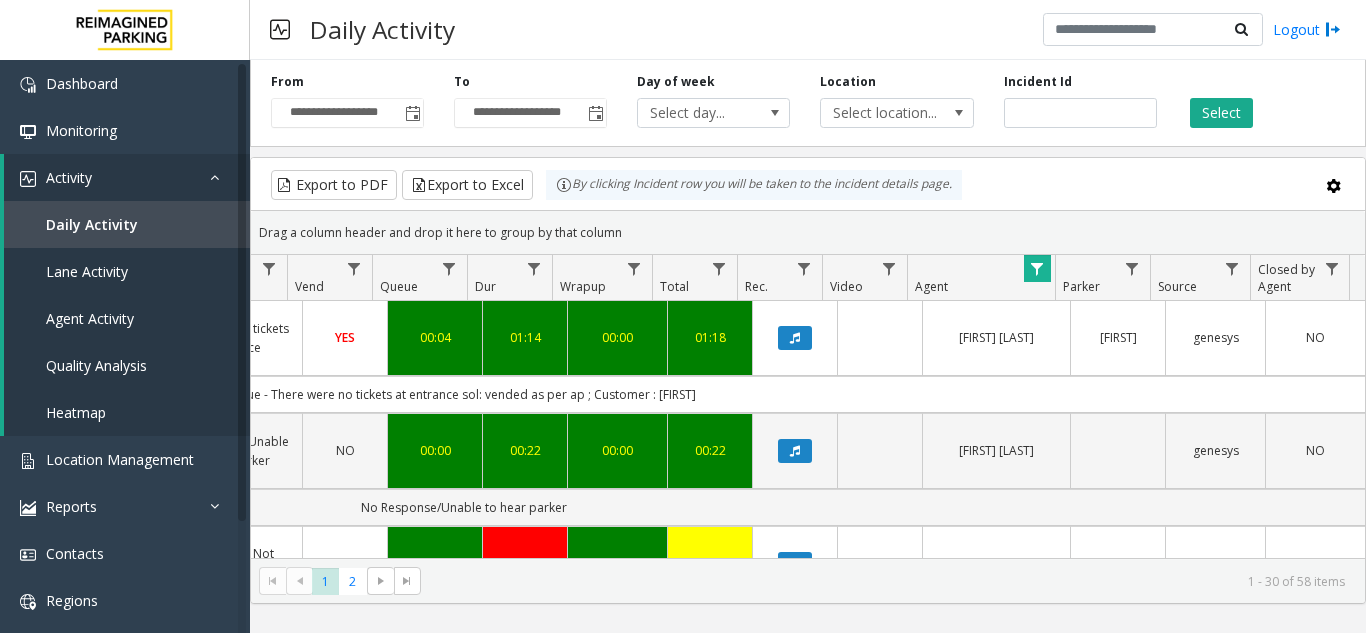 scroll, scrollTop: 0, scrollLeft: 653, axis: horizontal 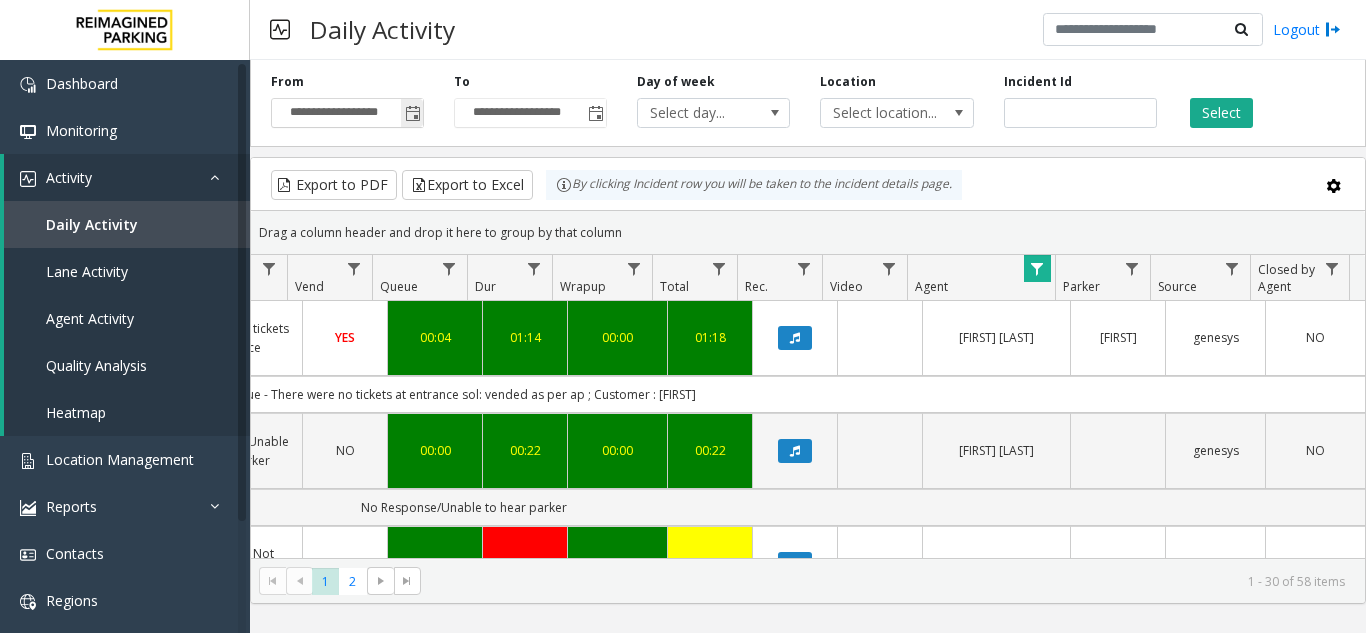click 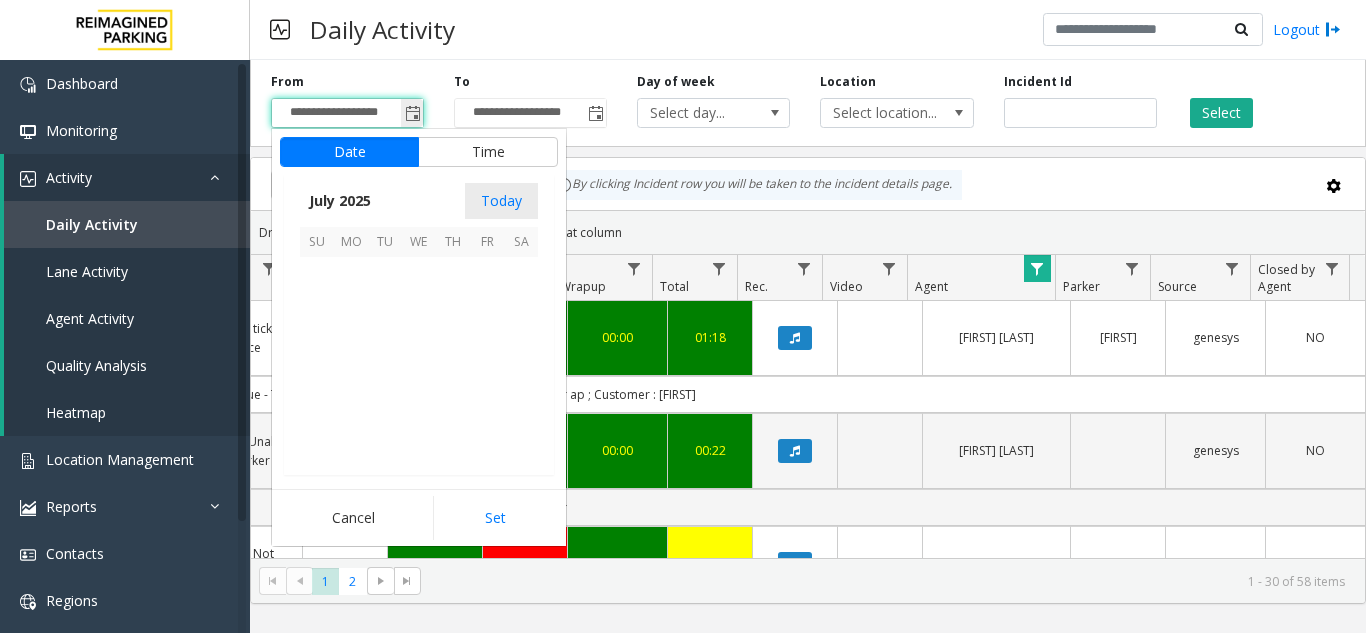 scroll, scrollTop: 358428, scrollLeft: 0, axis: vertical 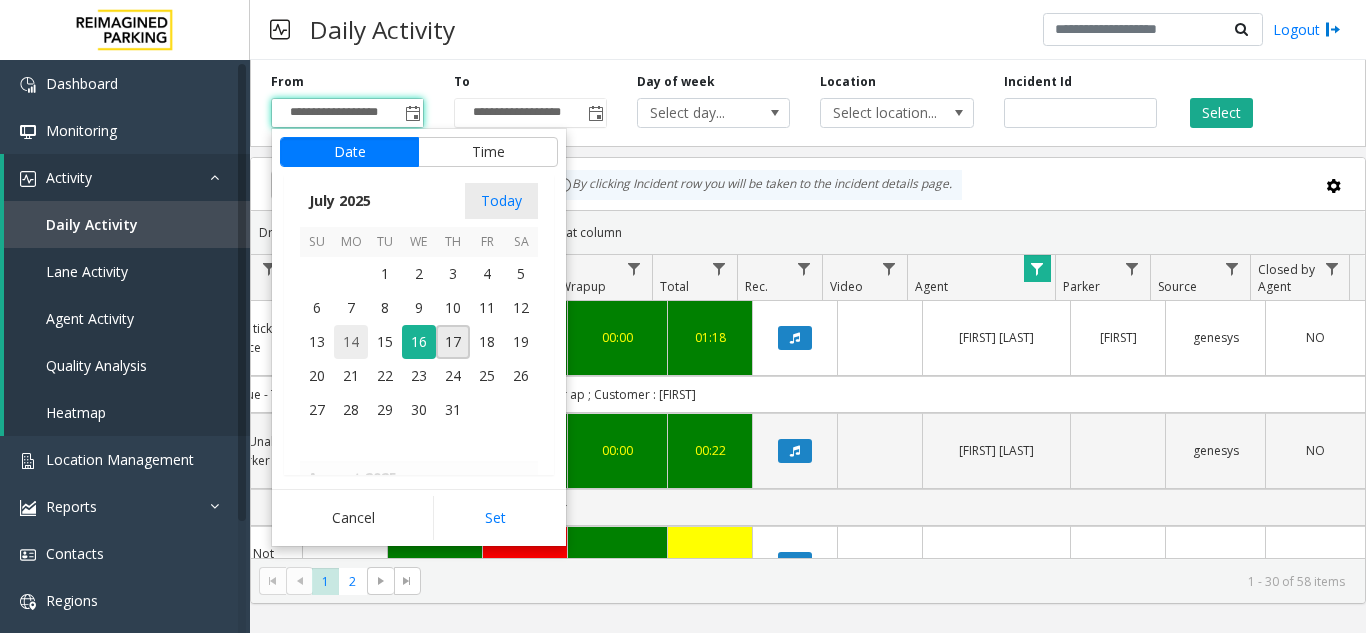 click on "14" at bounding box center (351, 342) 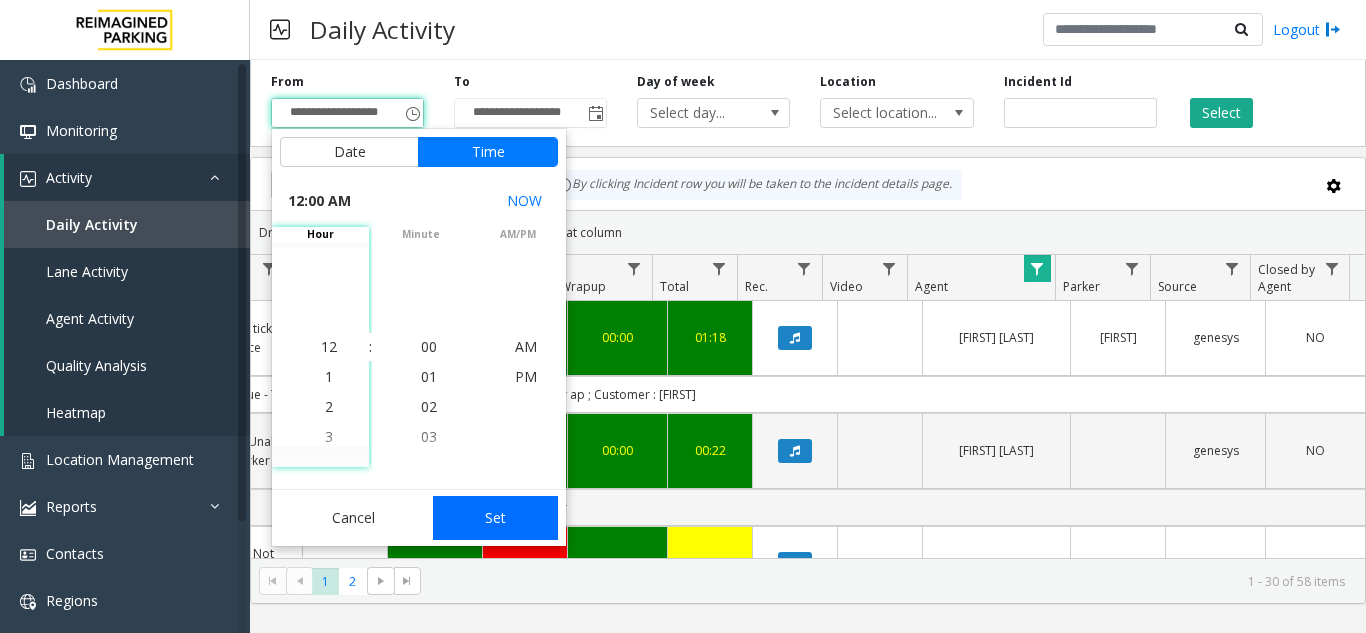 click on "Set" 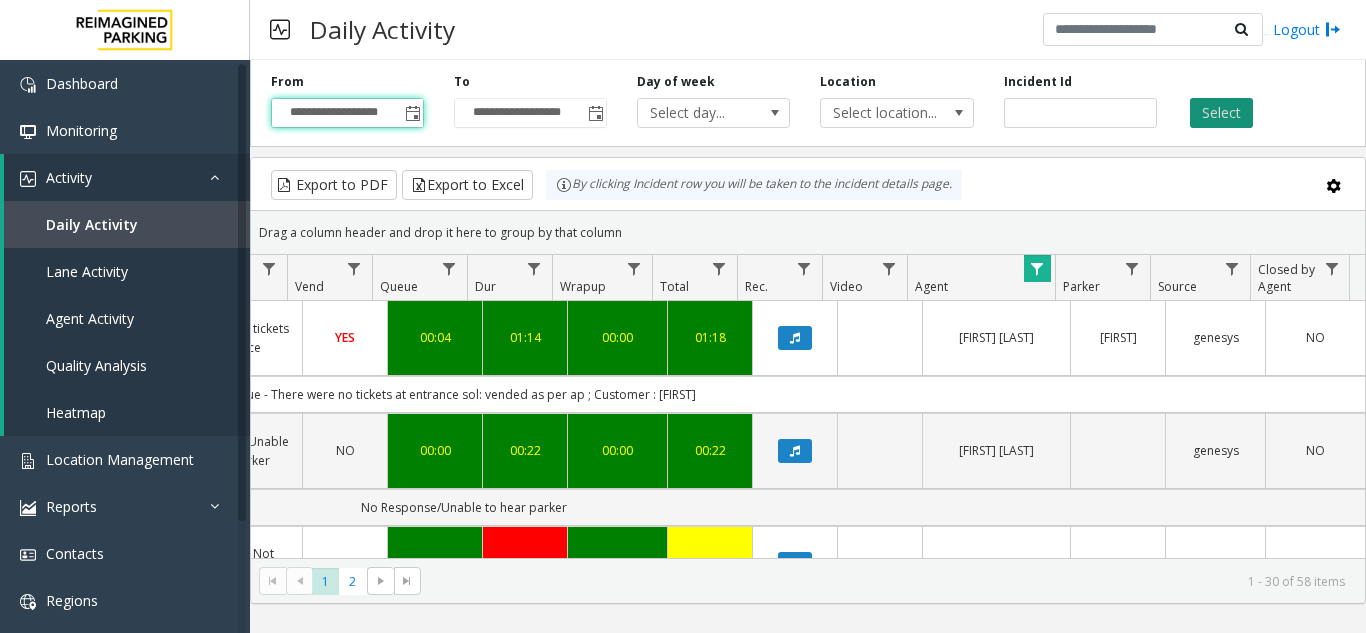 click on "Select" 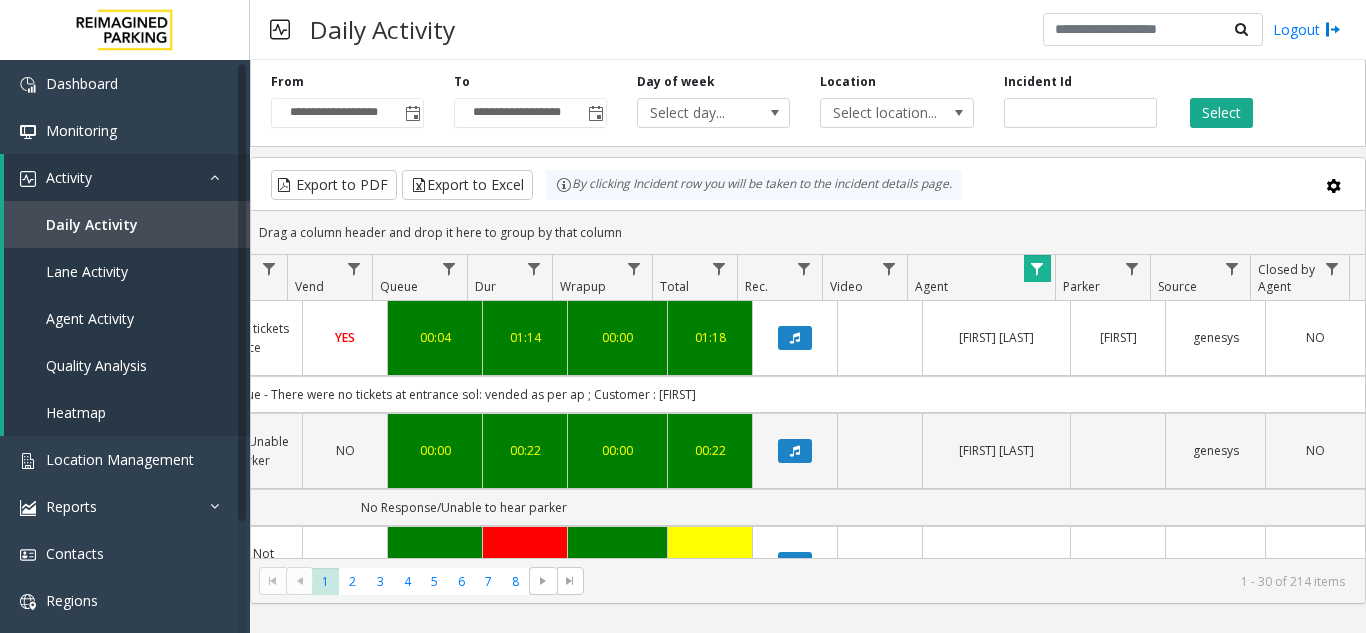 scroll, scrollTop: 0, scrollLeft: 444, axis: horizontal 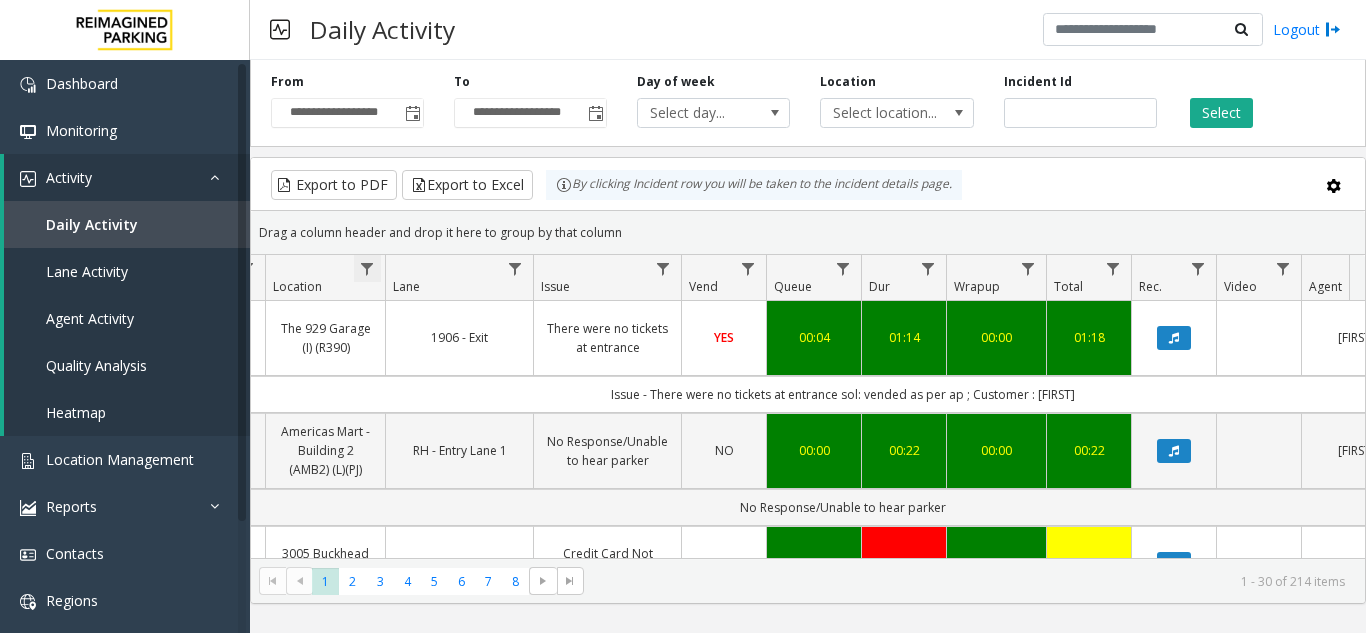 click 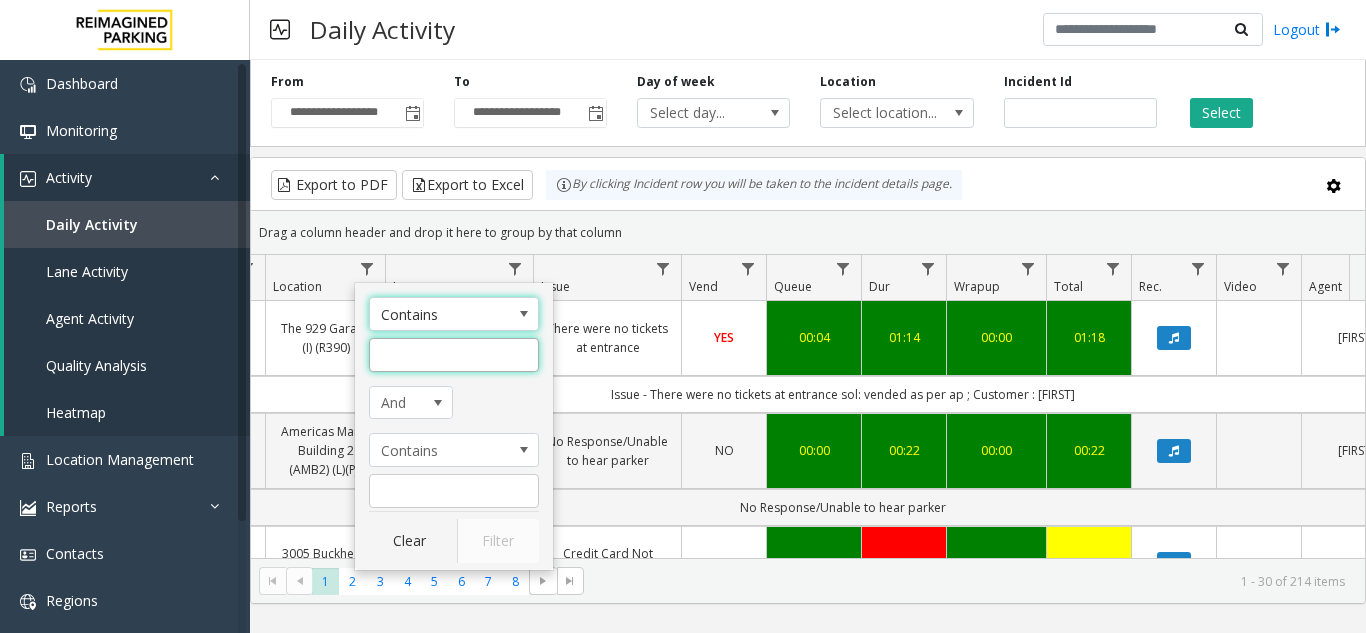 click 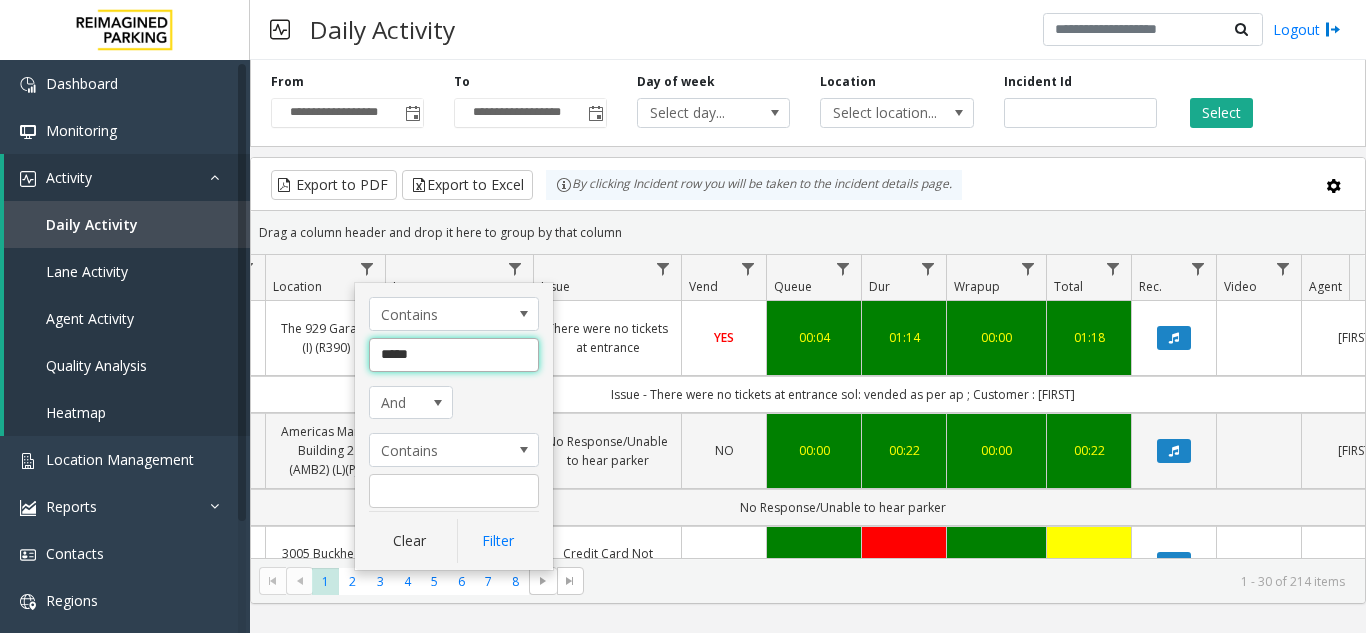 type on "******" 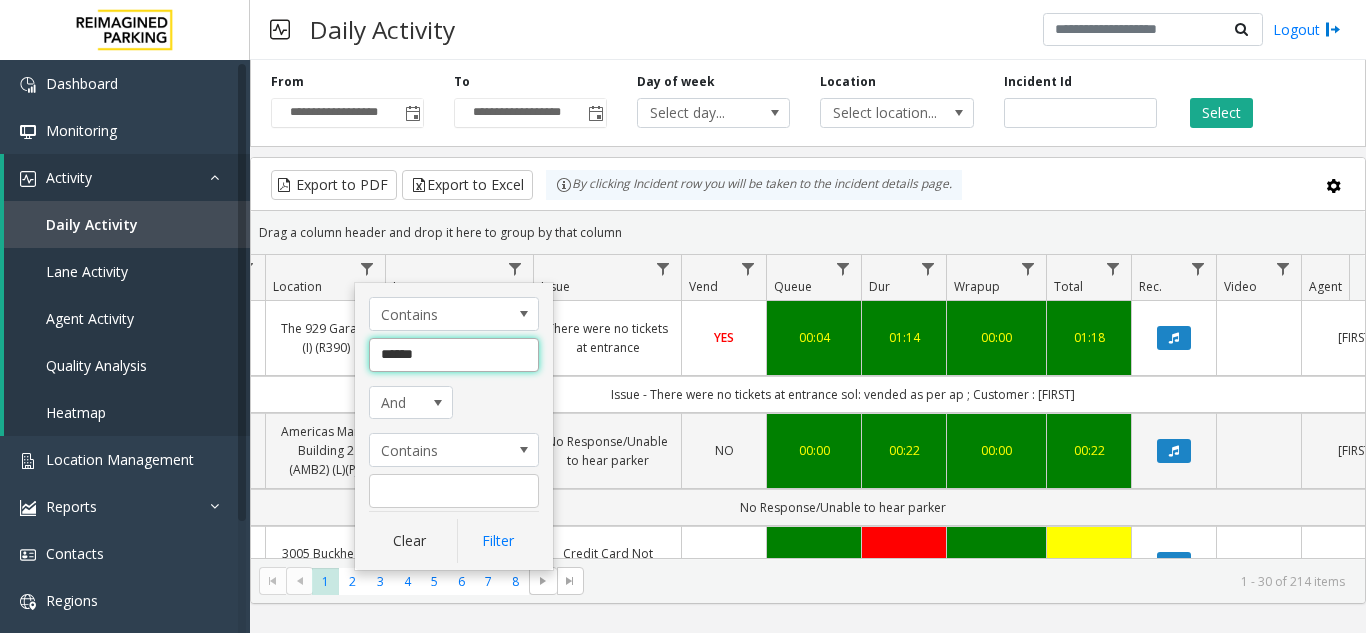 click on "Filter" 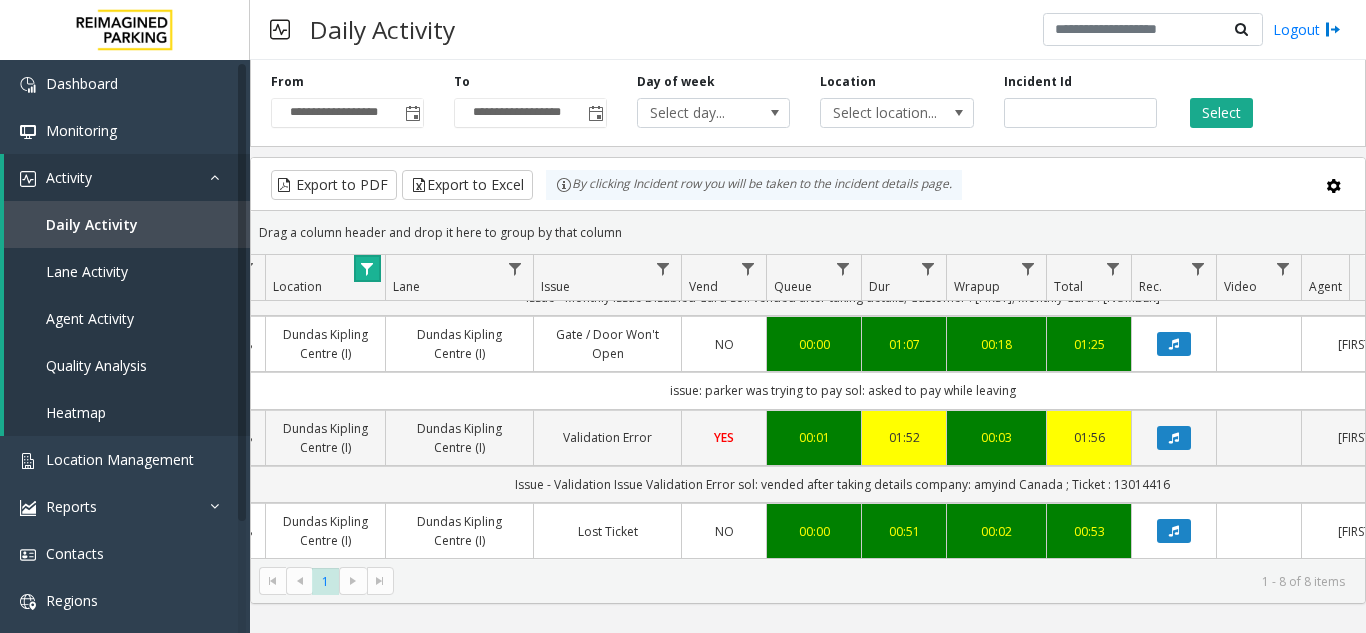 scroll, scrollTop: 400, scrollLeft: 342, axis: both 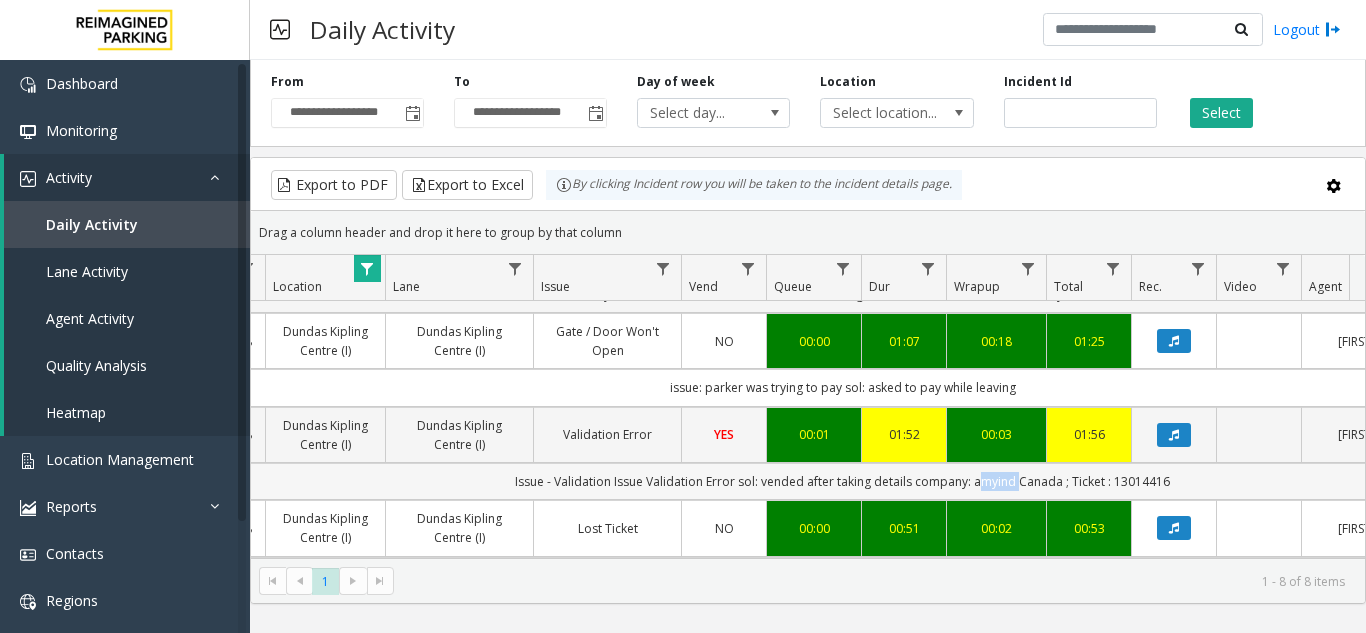 drag, startPoint x: 1014, startPoint y: 445, endPoint x: 975, endPoint y: 445, distance: 39 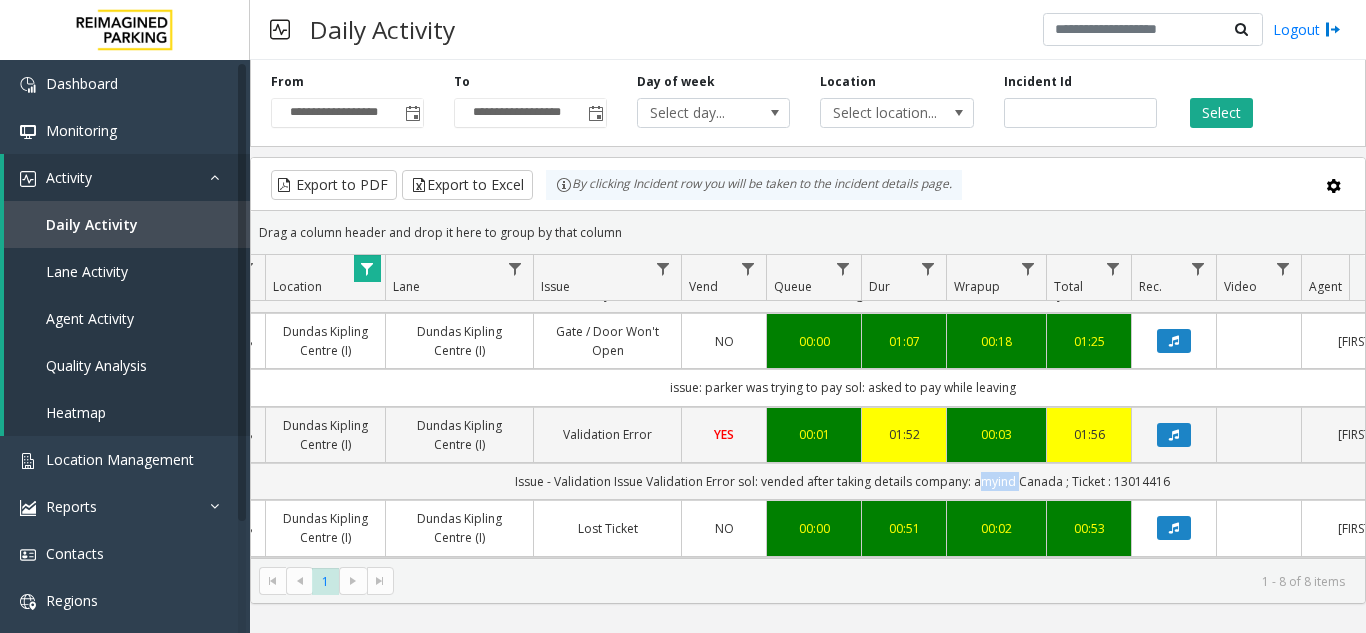 scroll, scrollTop: 400, scrollLeft: 200, axis: both 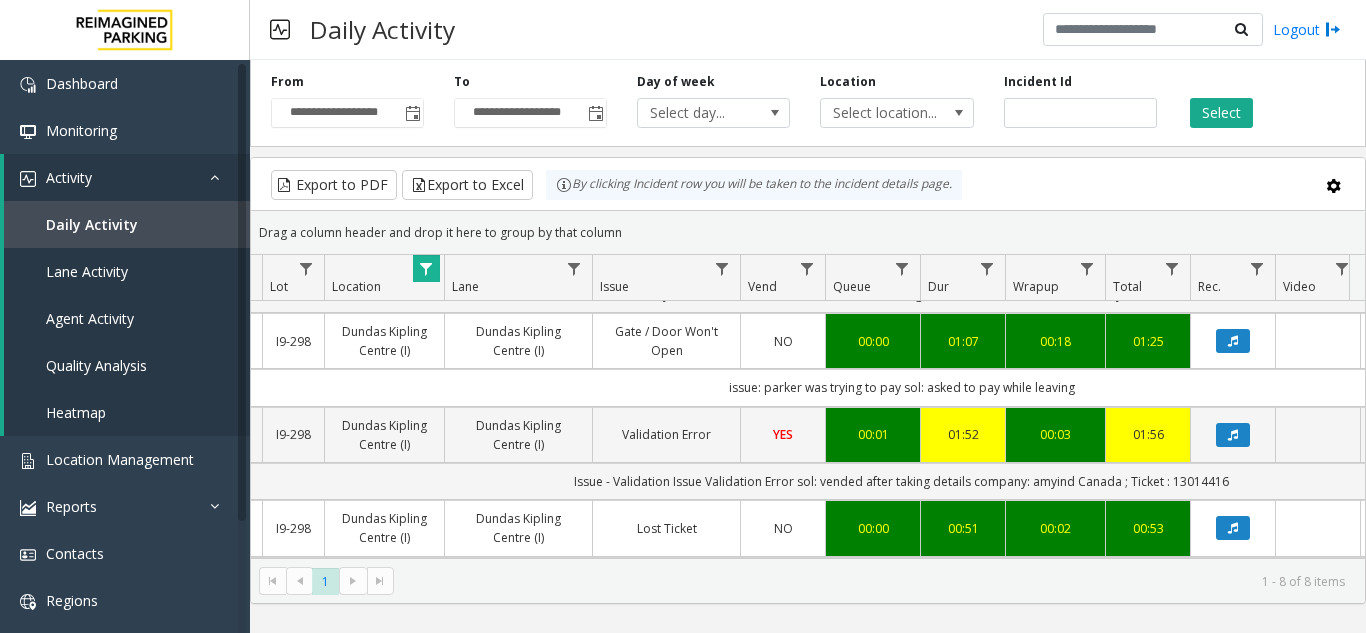 click on "Export to PDF  Export to Excel By clicking Incident row you will be taken to the incident details page." 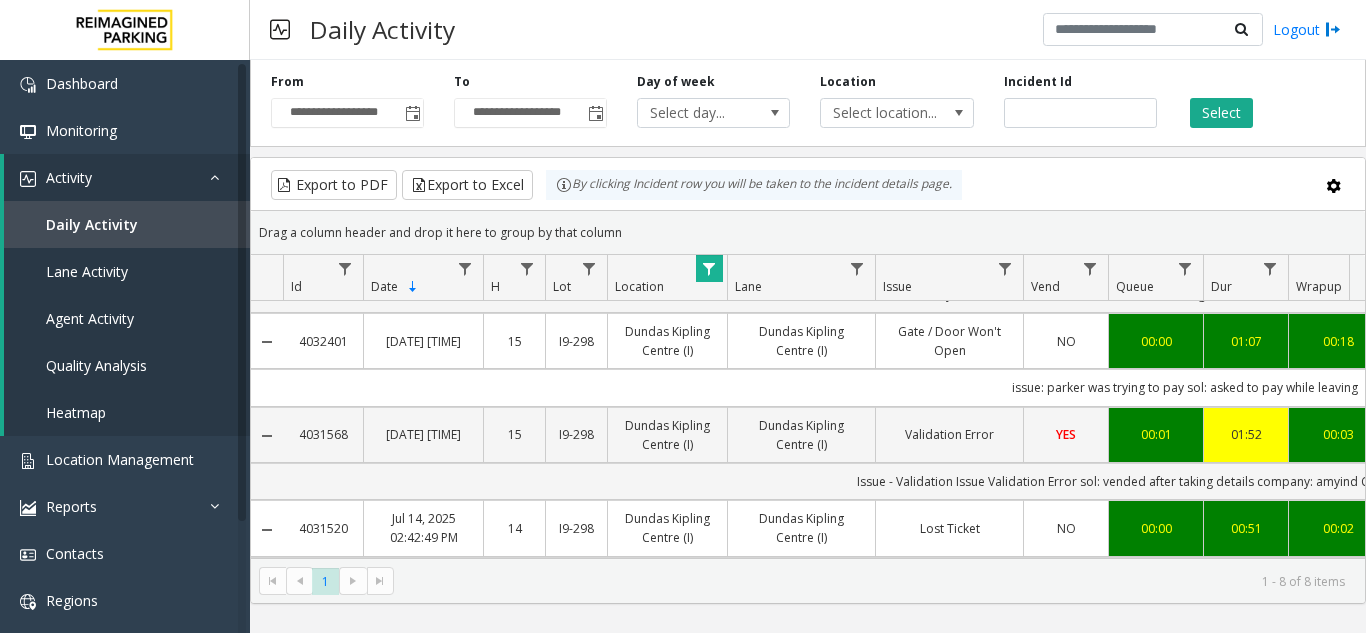 scroll, scrollTop: 400, scrollLeft: 190, axis: both 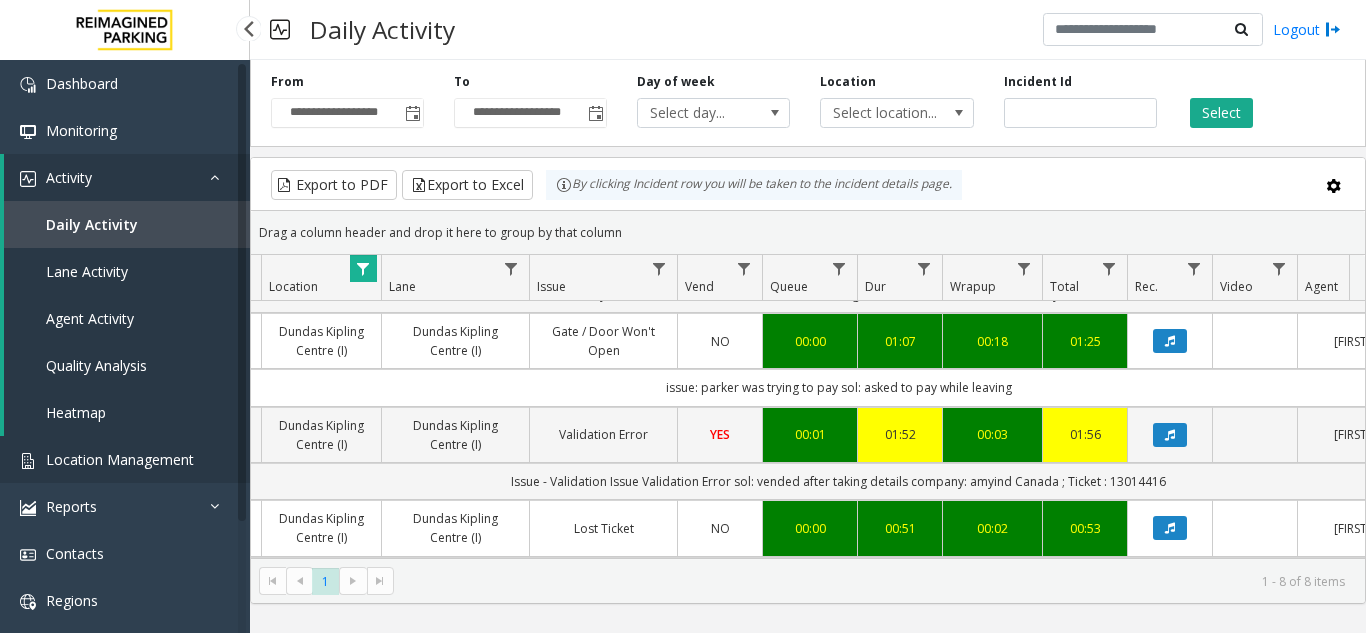 click on "Location Management" at bounding box center (120, 459) 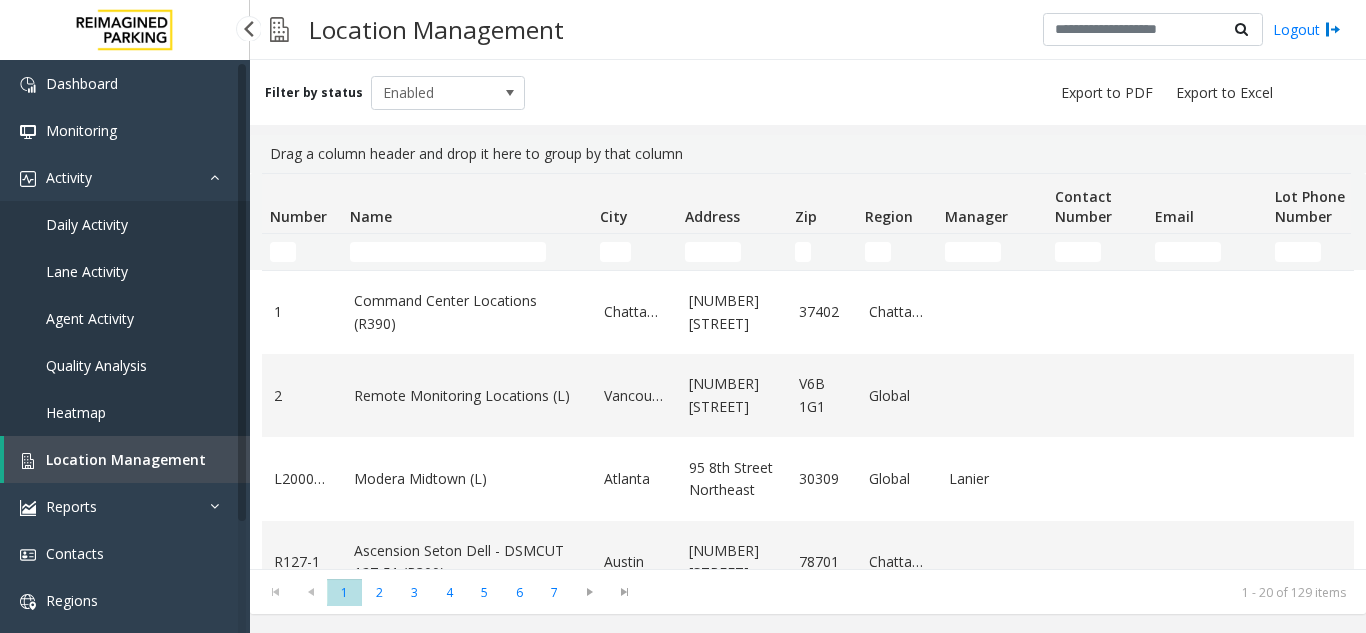 click on "Daily Activity" at bounding box center (125, 224) 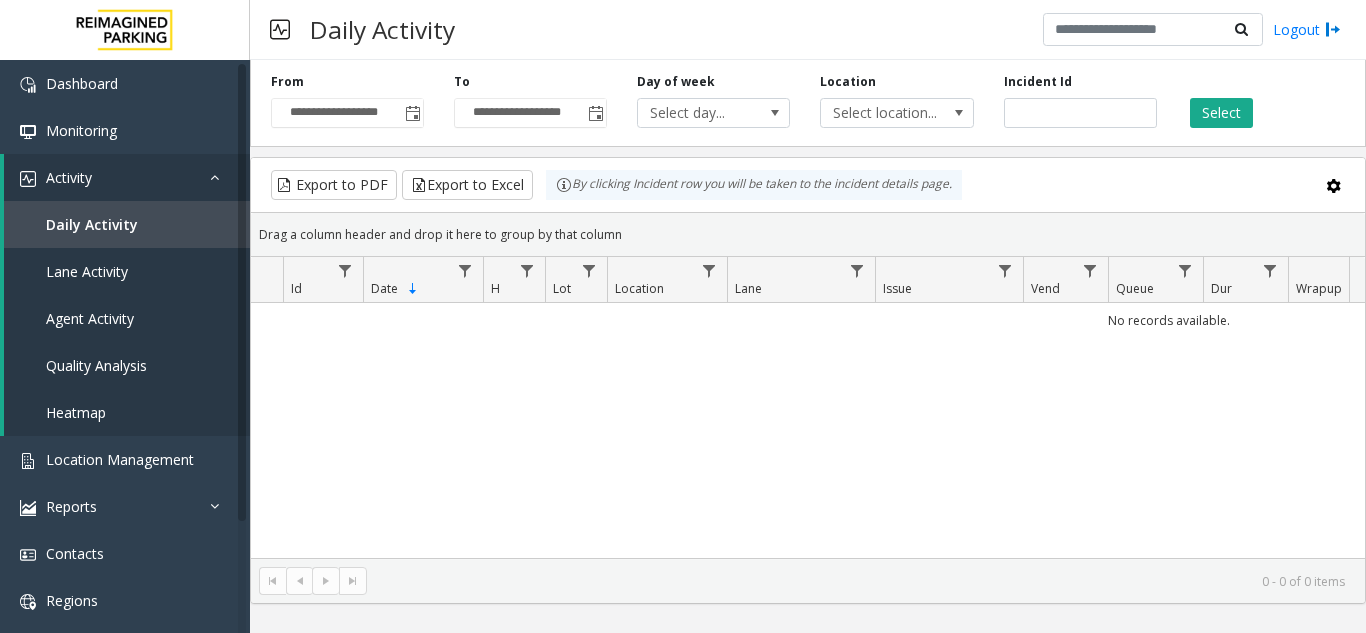 click 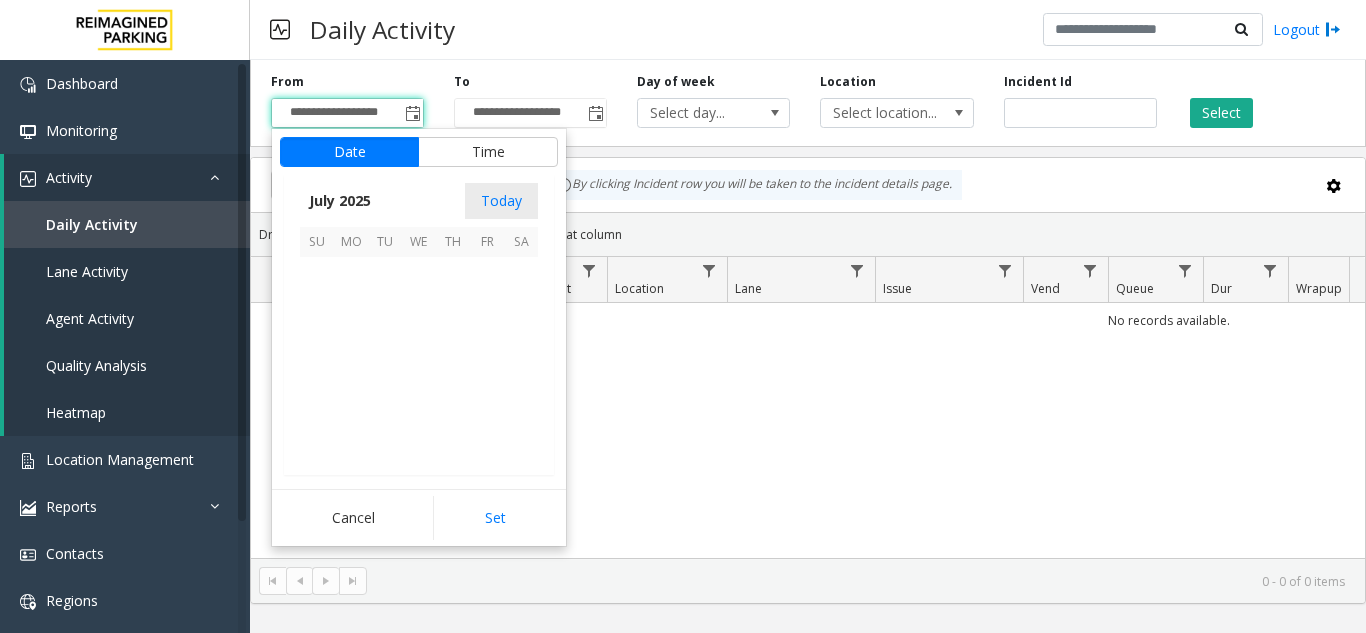 scroll, scrollTop: 358428, scrollLeft: 0, axis: vertical 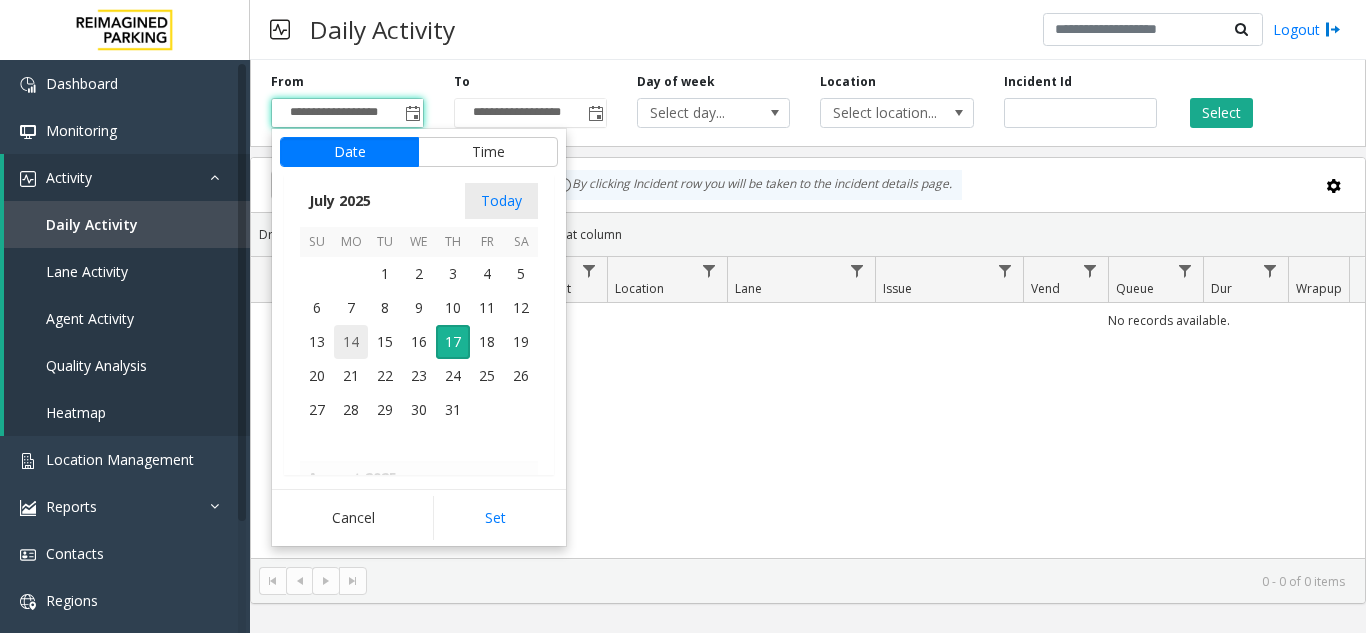 click on "14" at bounding box center (351, 342) 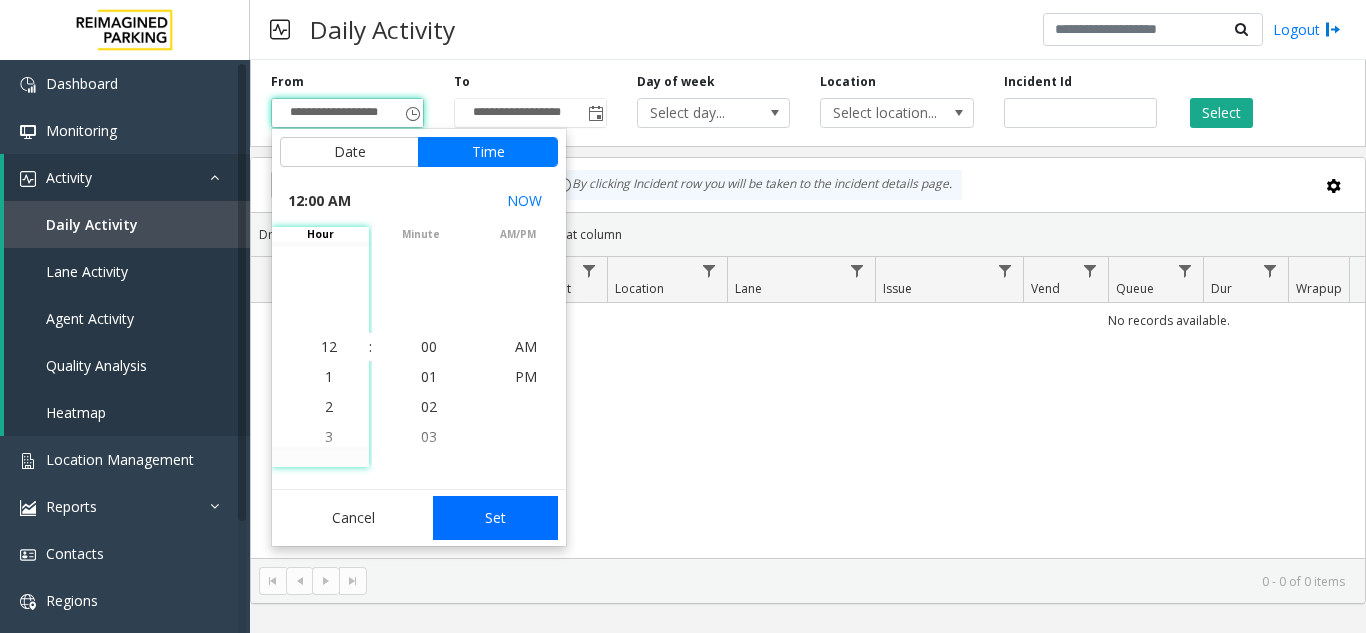 click on "Set" 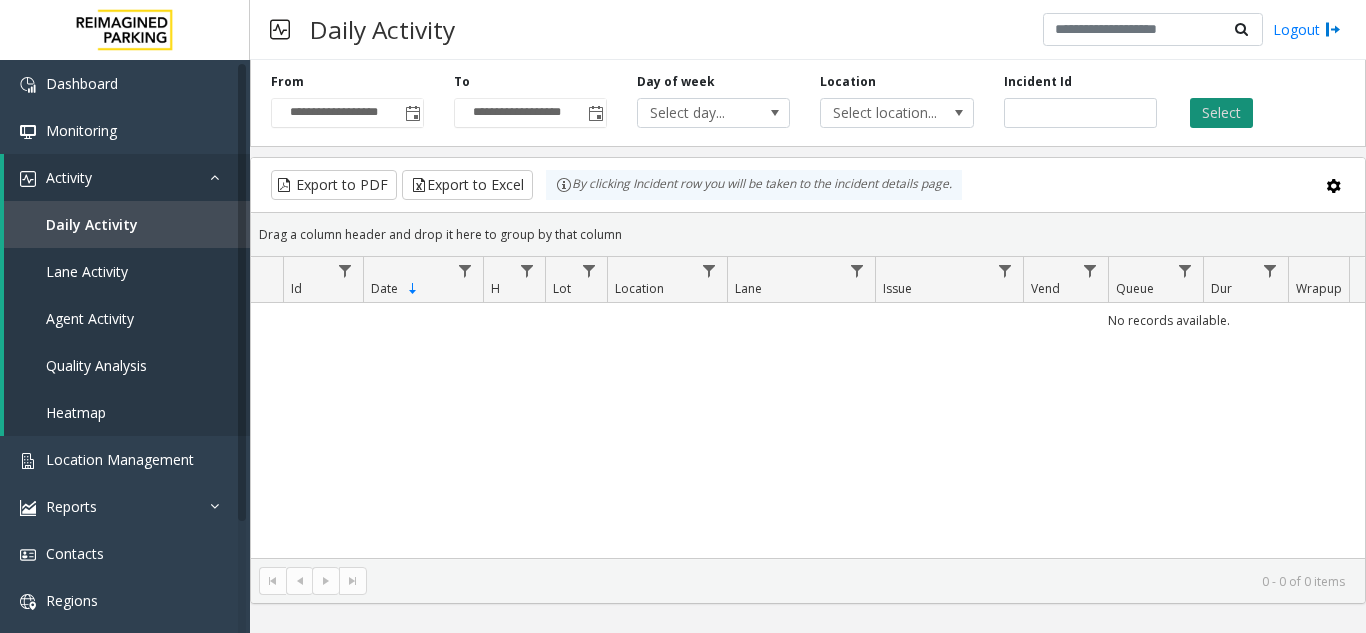 click on "Select" 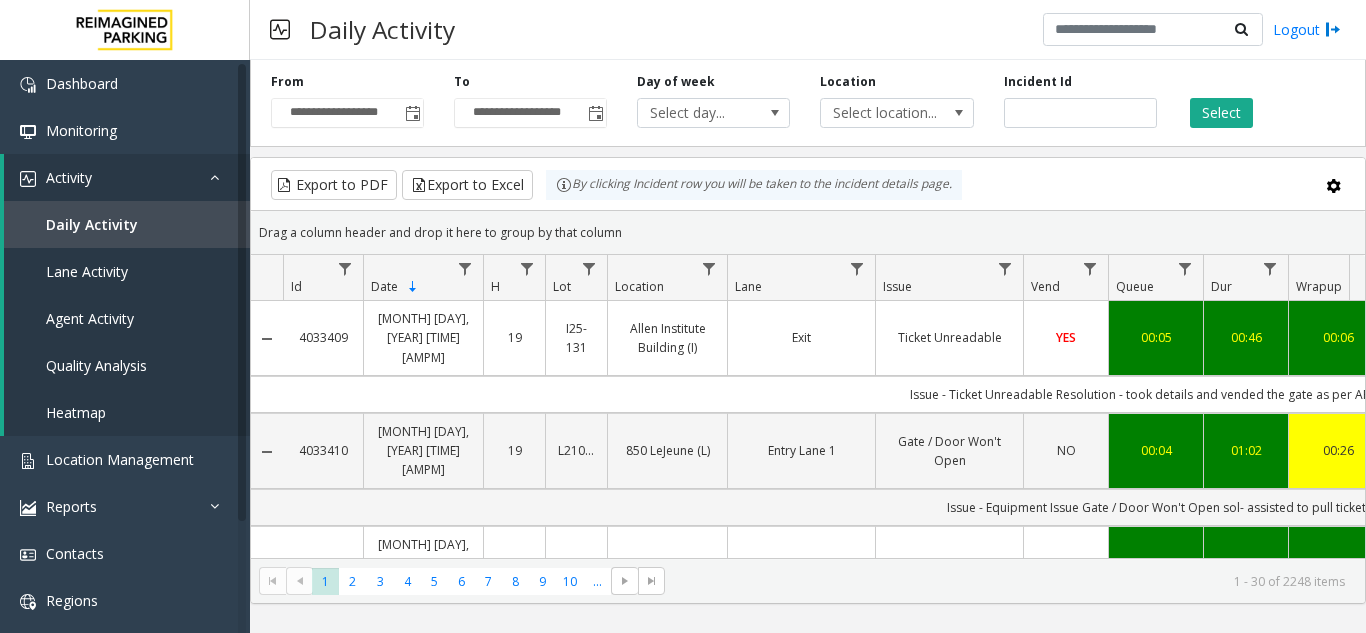 scroll, scrollTop: 0, scrollLeft: 117, axis: horizontal 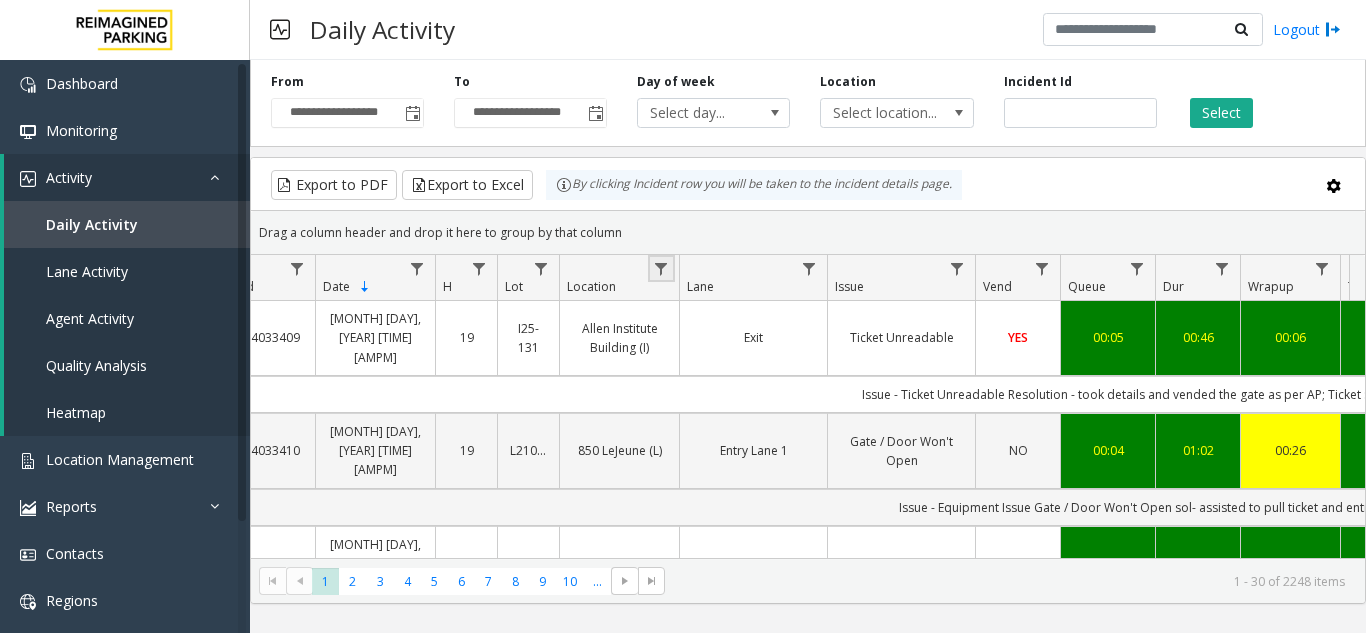 click 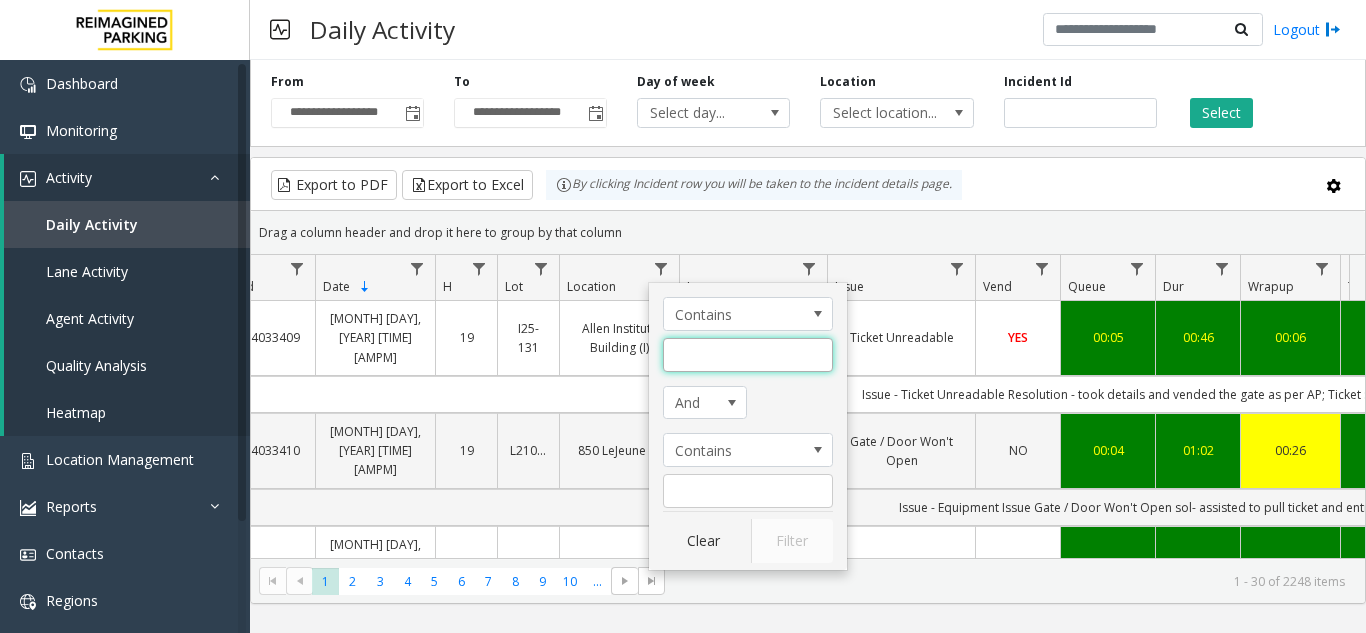 click 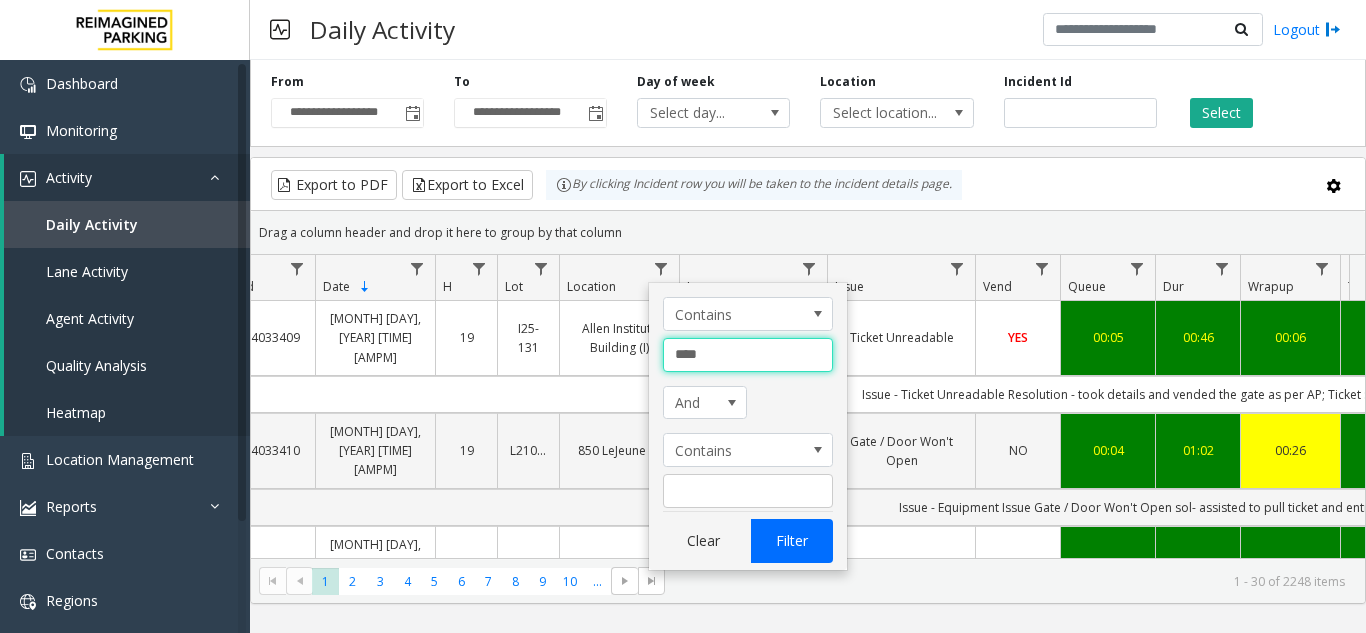 type on "****" 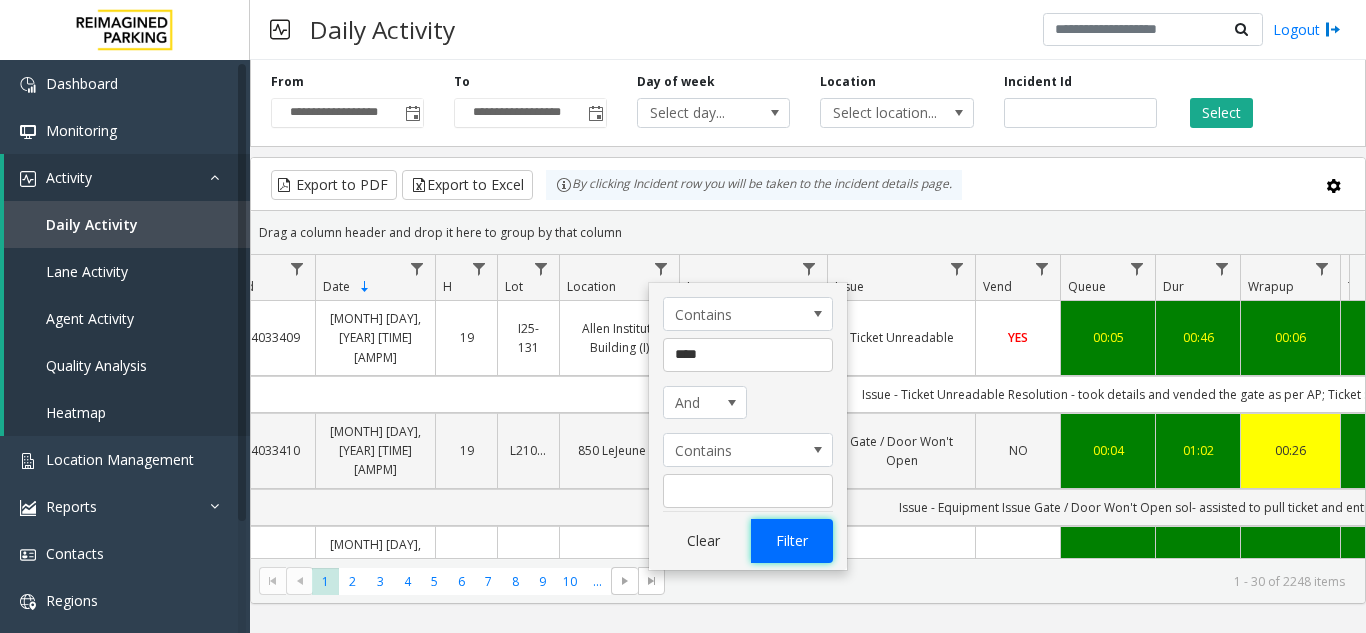 click on "Filter" 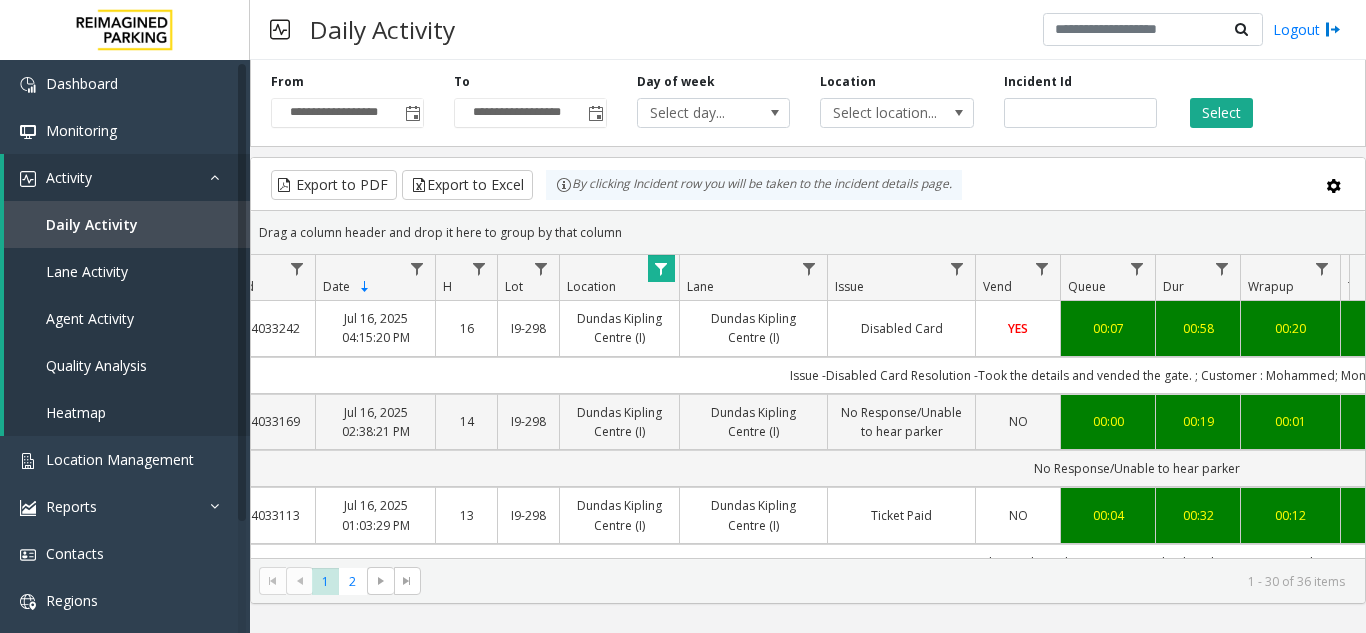 scroll, scrollTop: 0, scrollLeft: 85, axis: horizontal 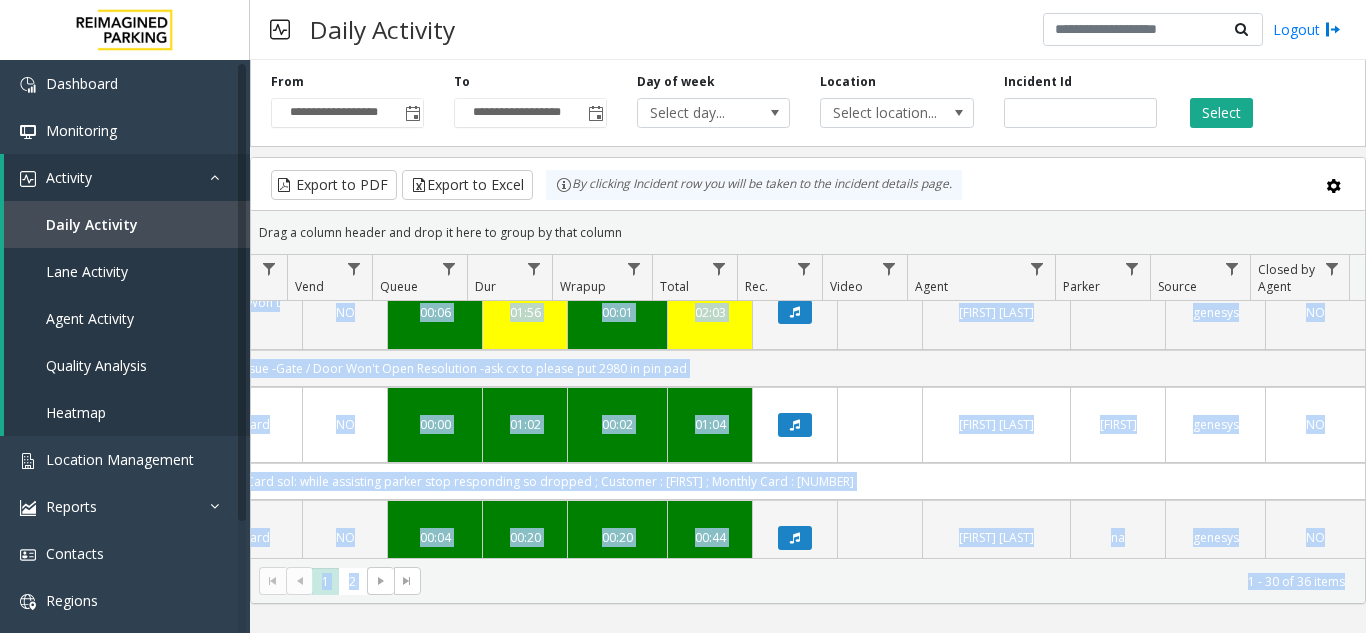 drag, startPoint x: 792, startPoint y: 543, endPoint x: 1563, endPoint y: 563, distance: 771.25934 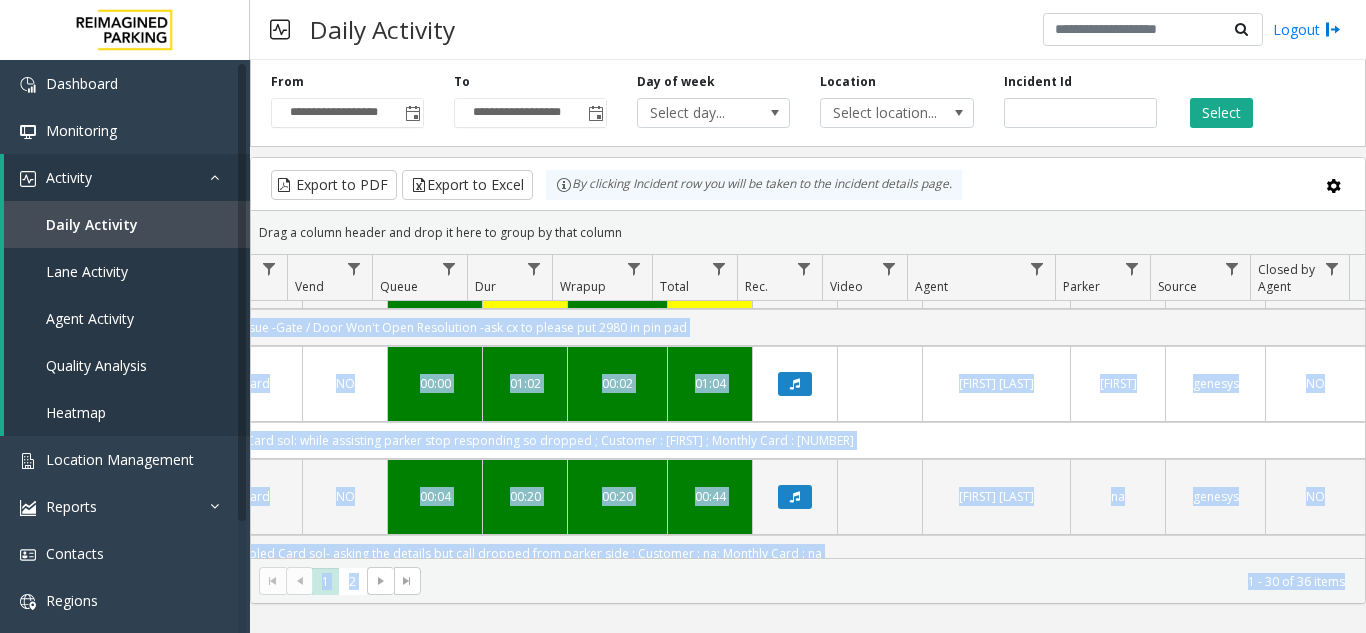 scroll, scrollTop: 154, scrollLeft: 736, axis: both 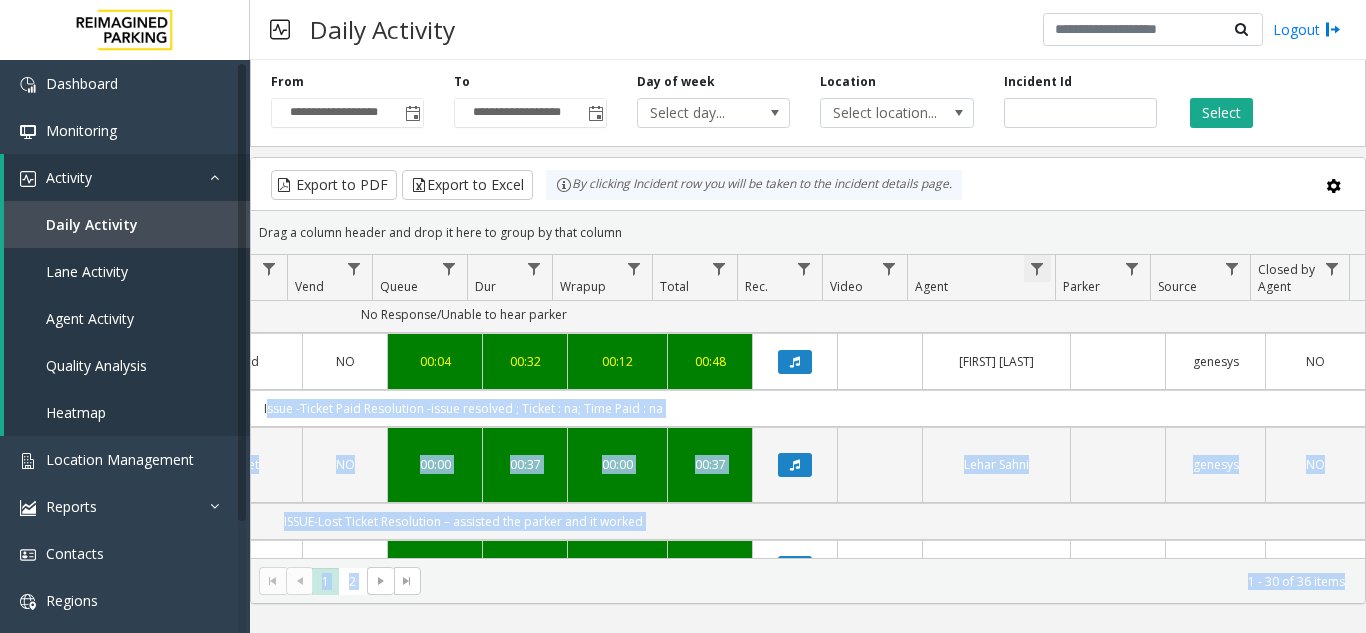 click 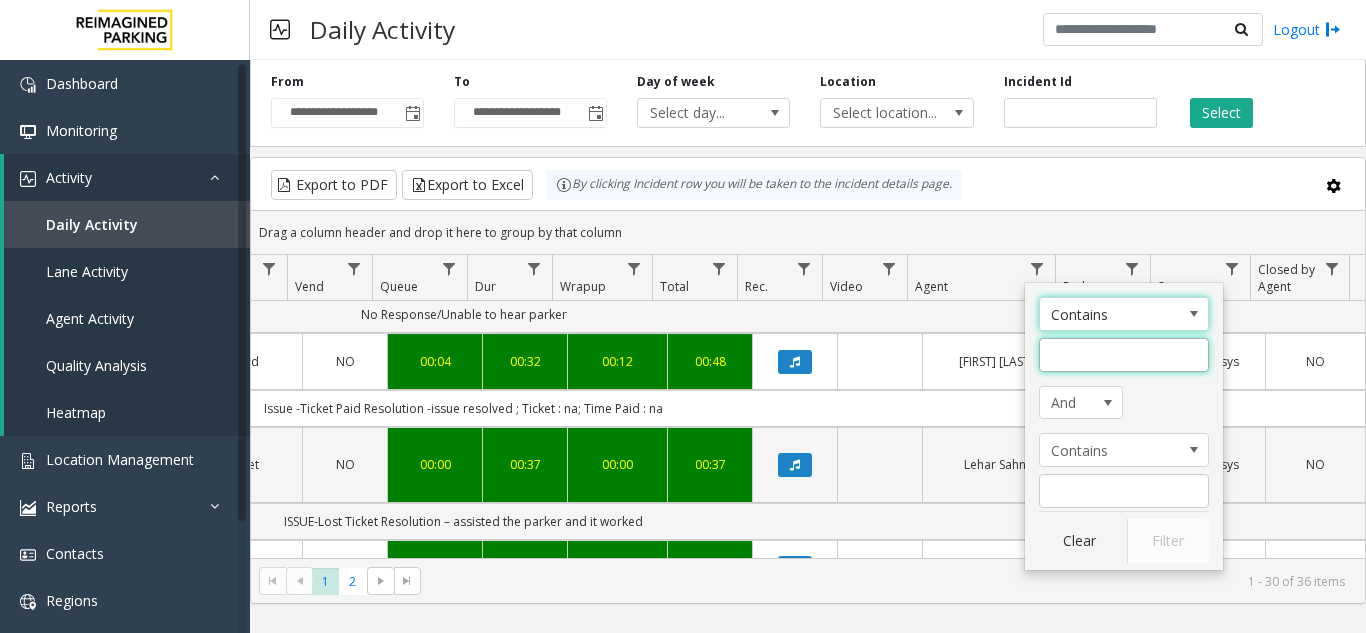 click 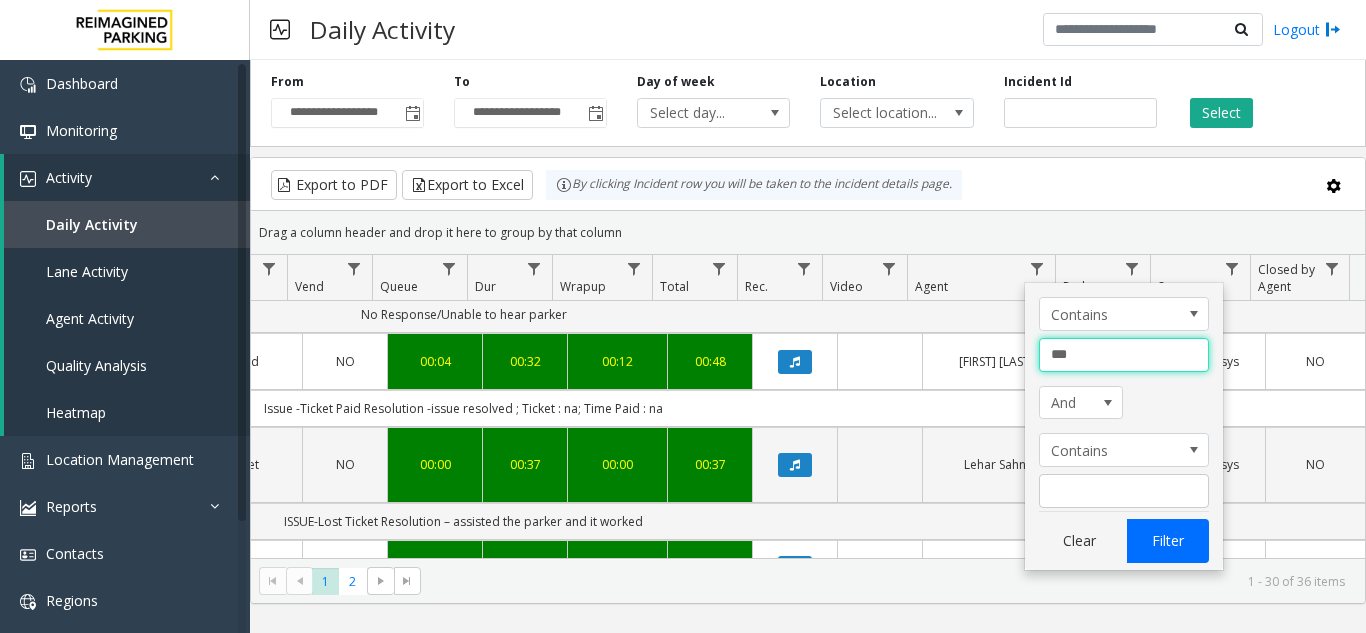 type on "***" 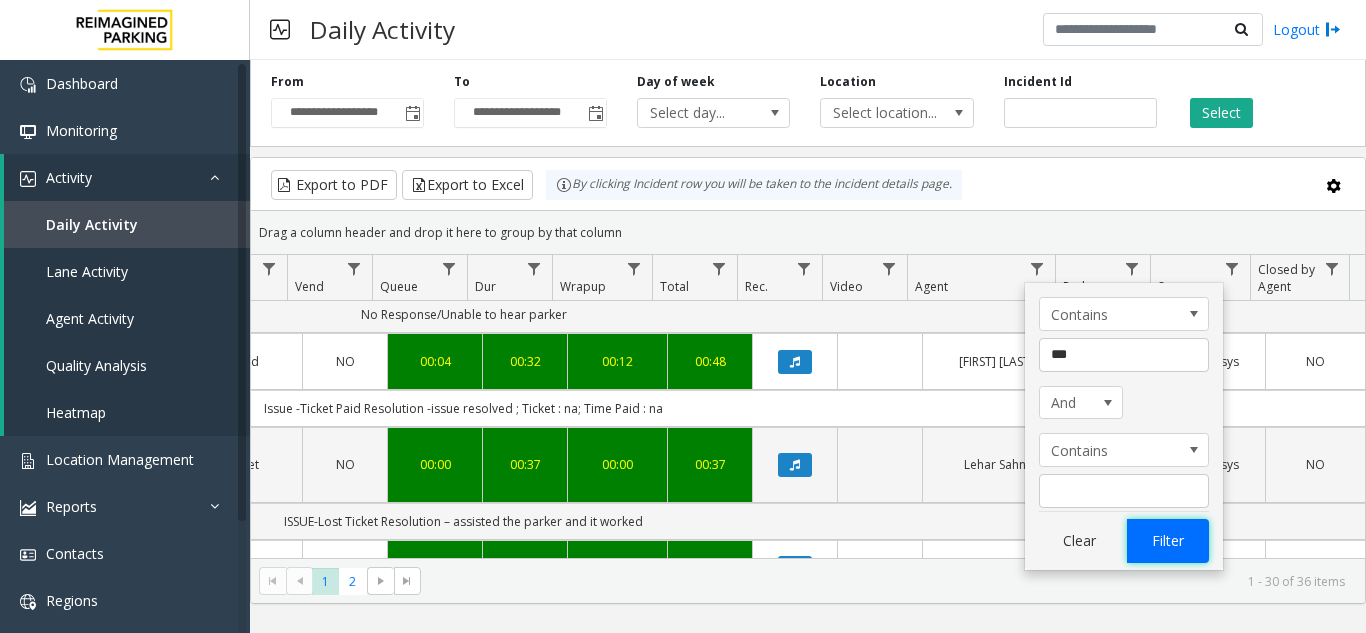 click on "Filter" 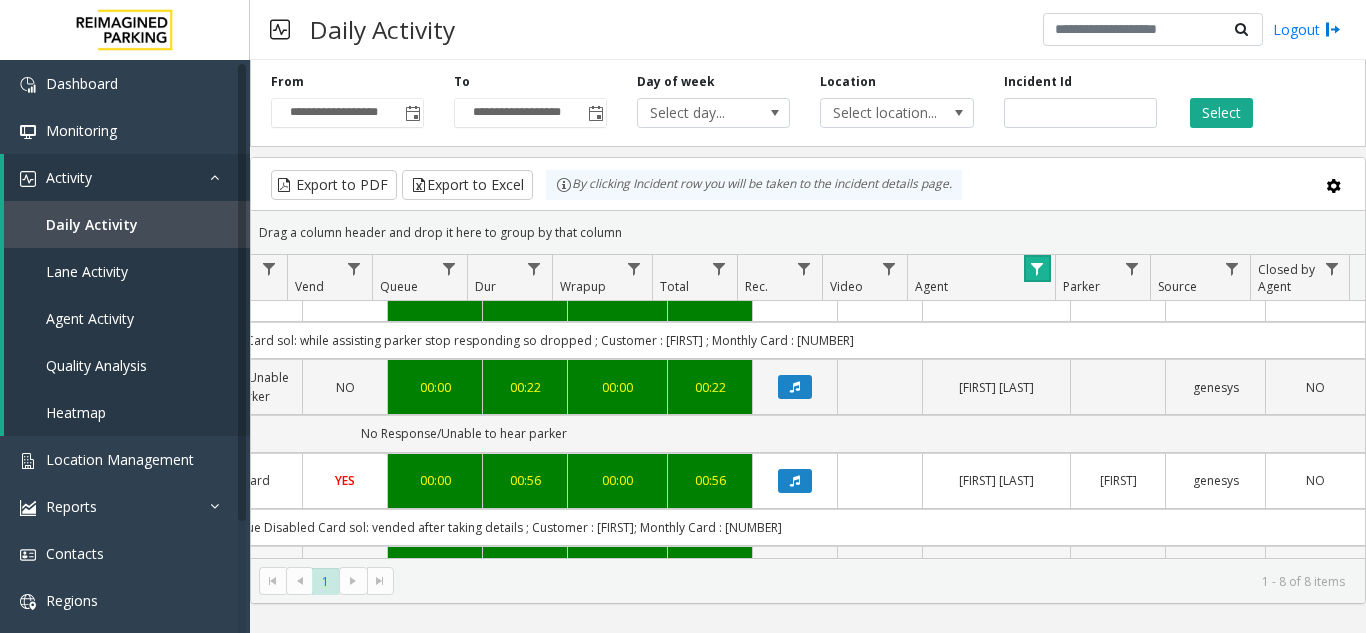 scroll, scrollTop: 154, scrollLeft: 736, axis: both 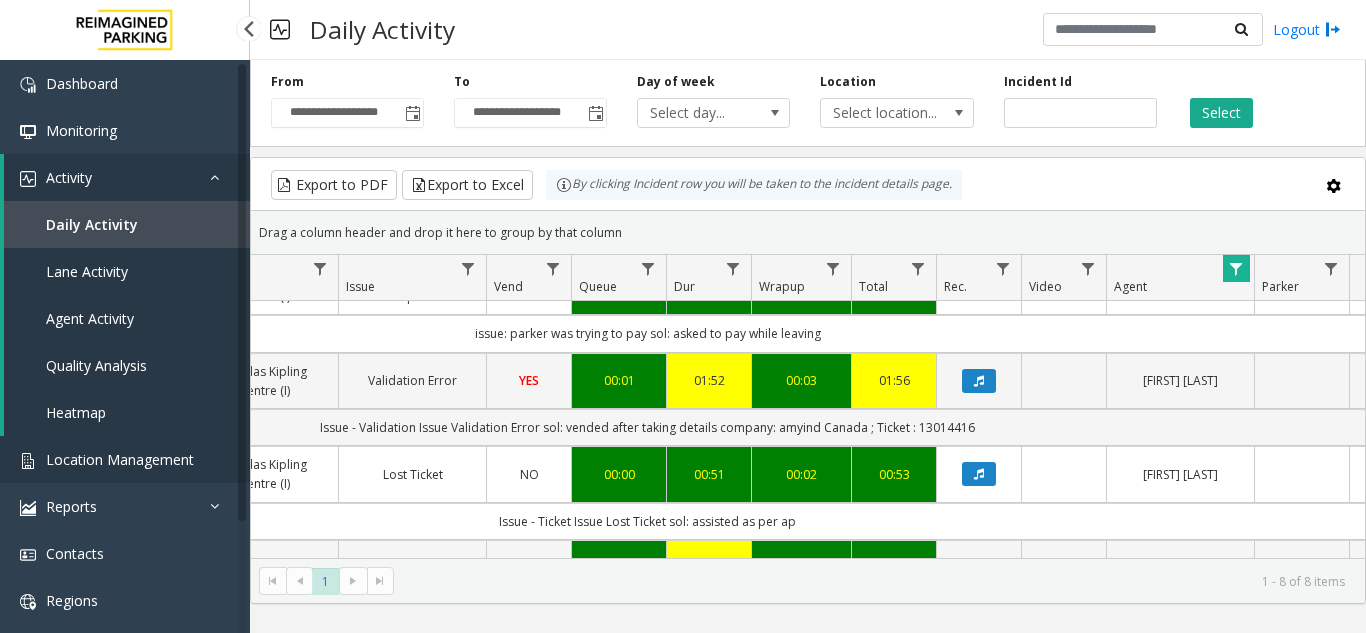 click on "Location Management" at bounding box center (120, 459) 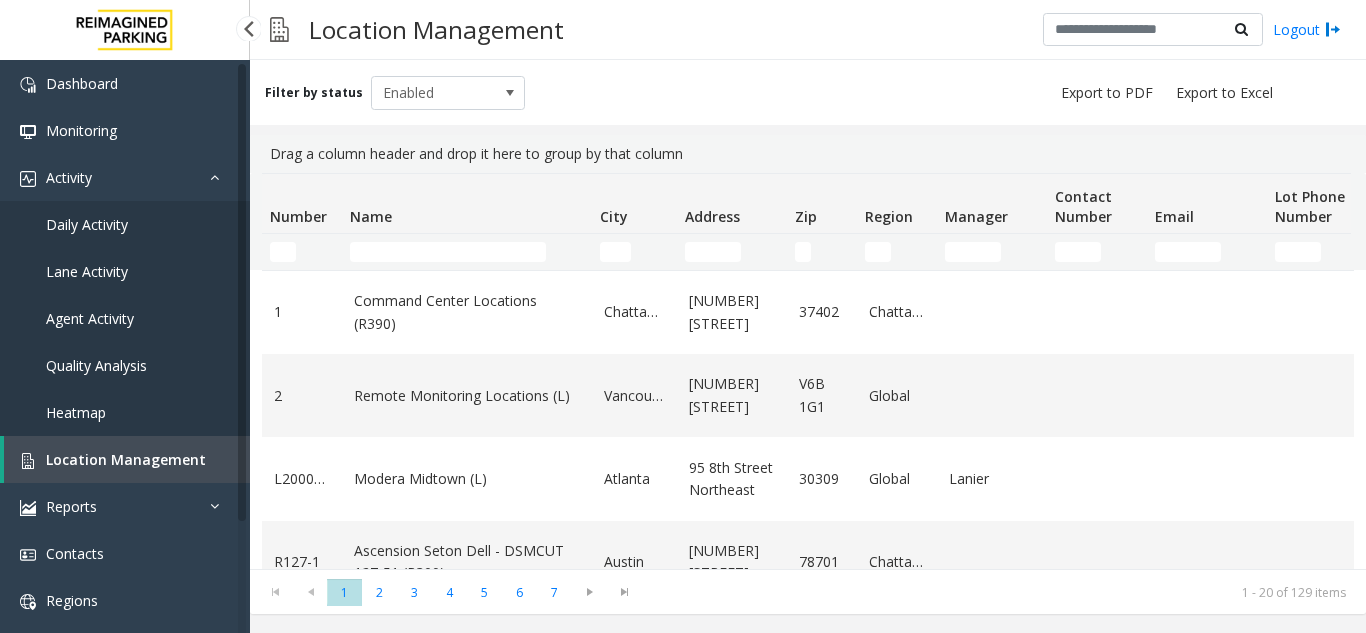 click on "Location Management" at bounding box center (127, 459) 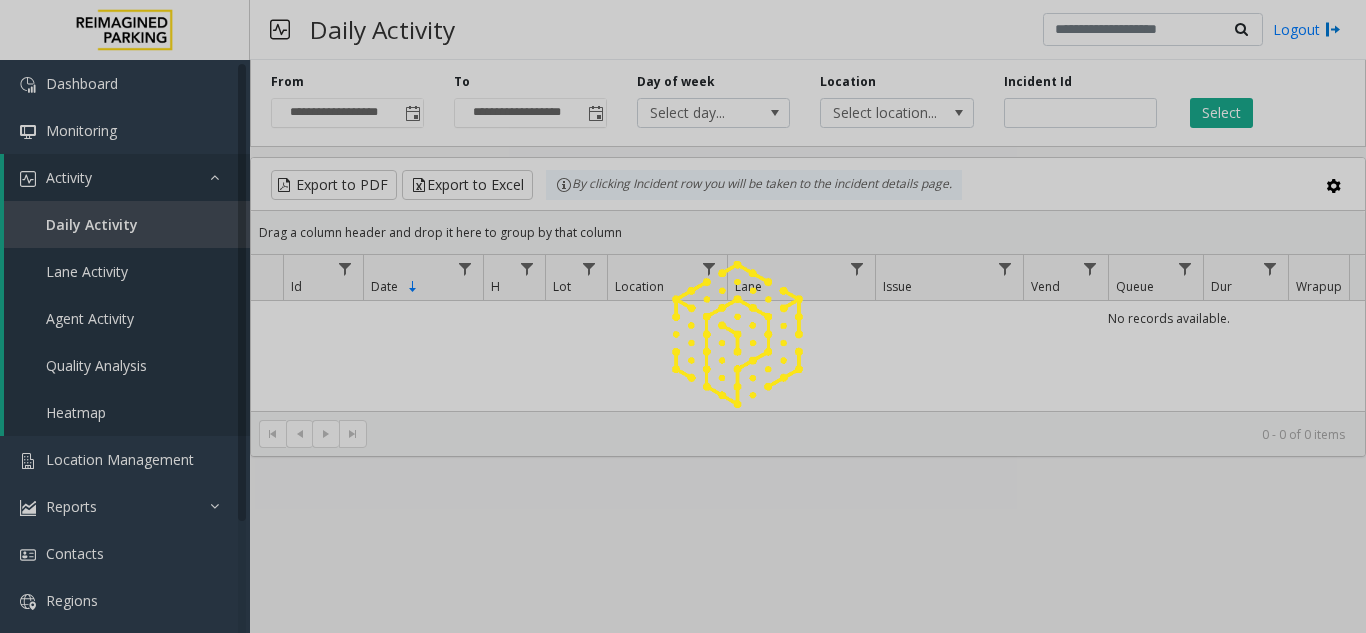 click 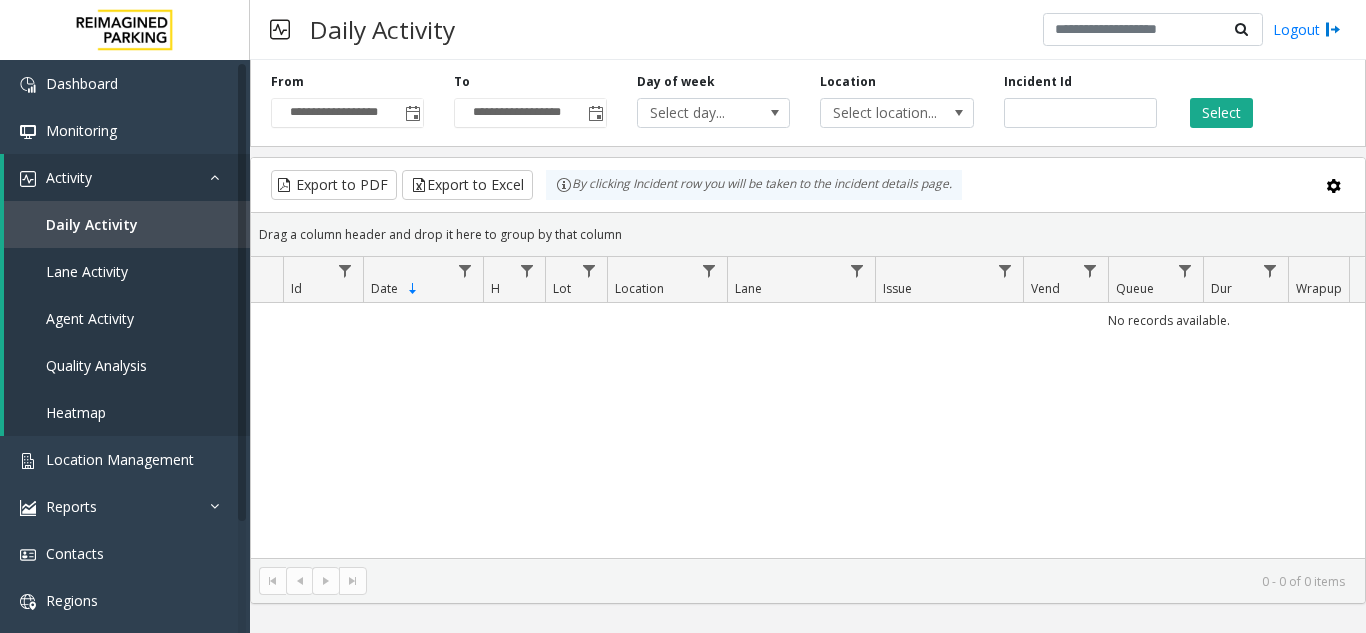 click 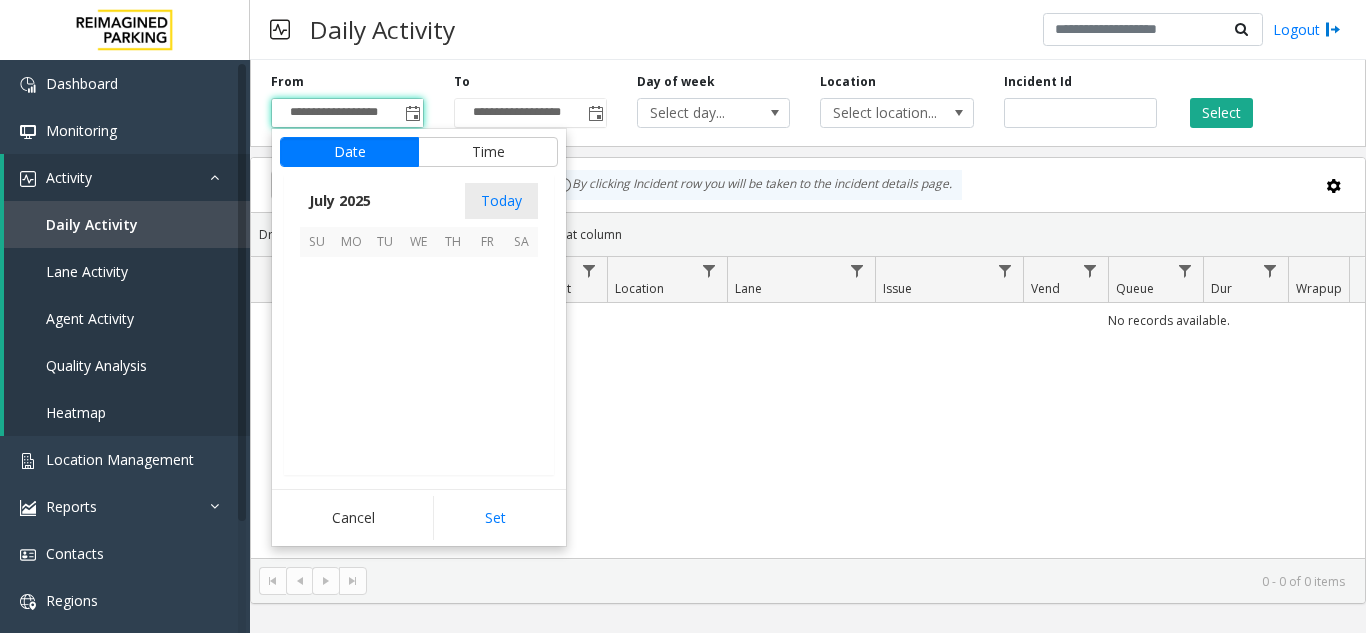 scroll, scrollTop: 358428, scrollLeft: 0, axis: vertical 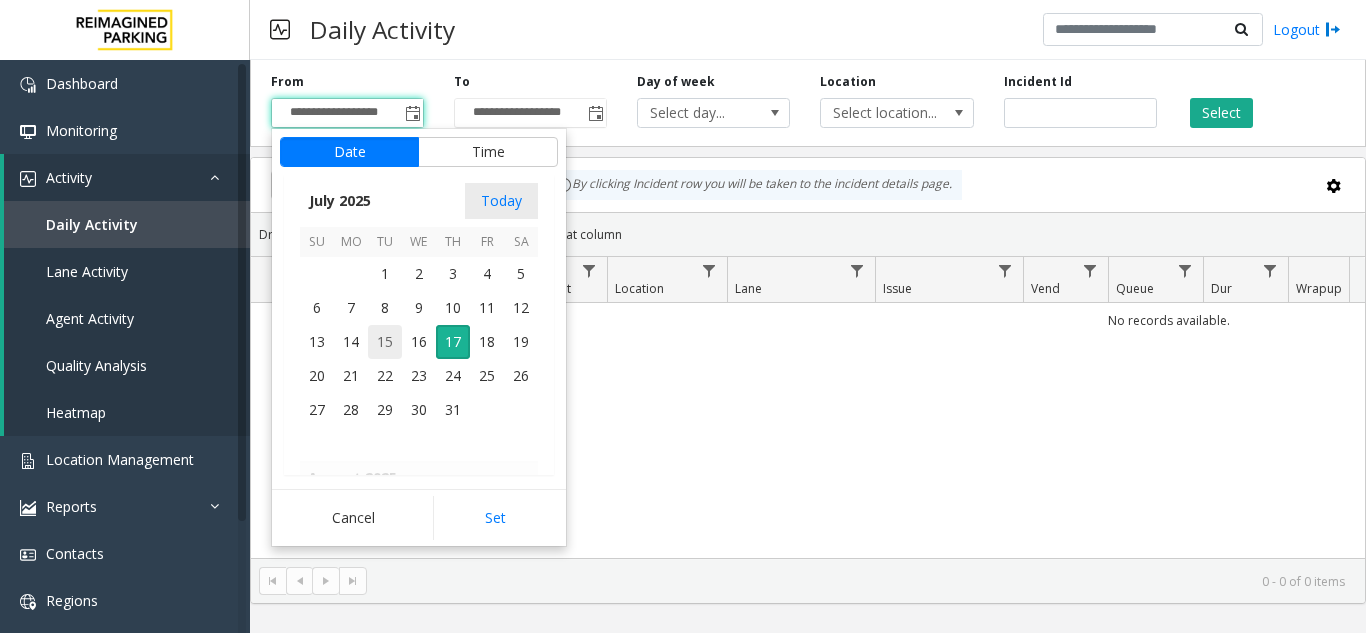 click on "15" at bounding box center (385, 342) 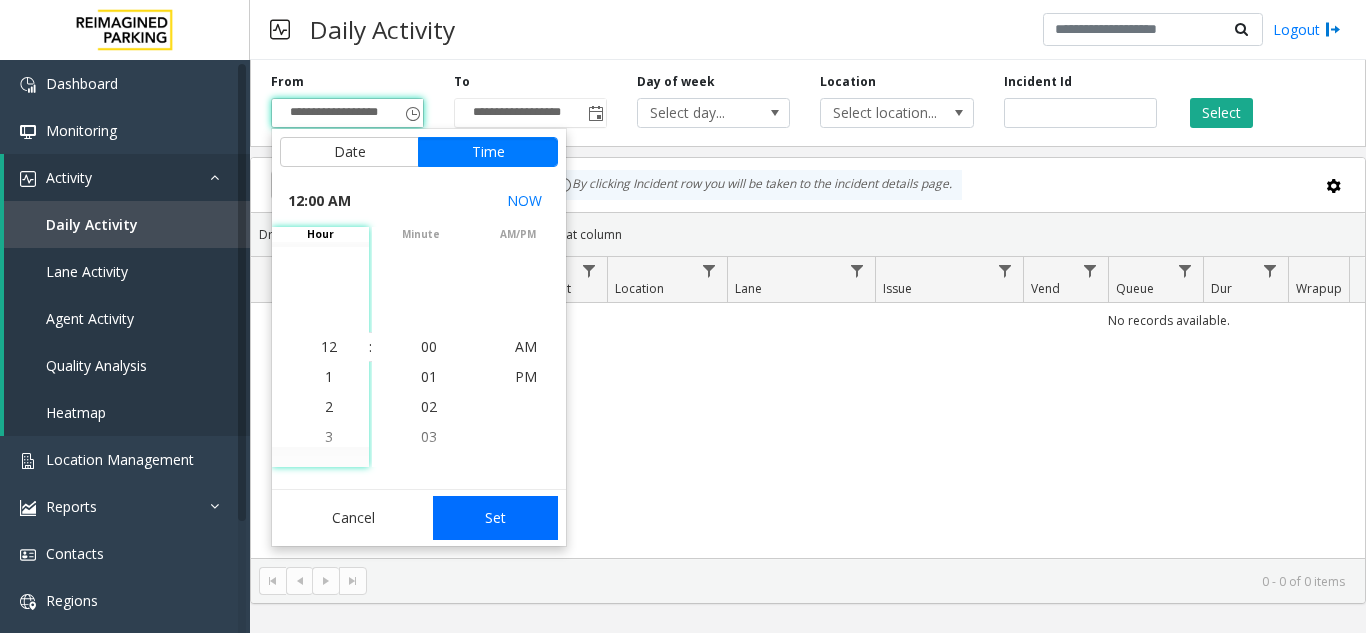click on "Set" 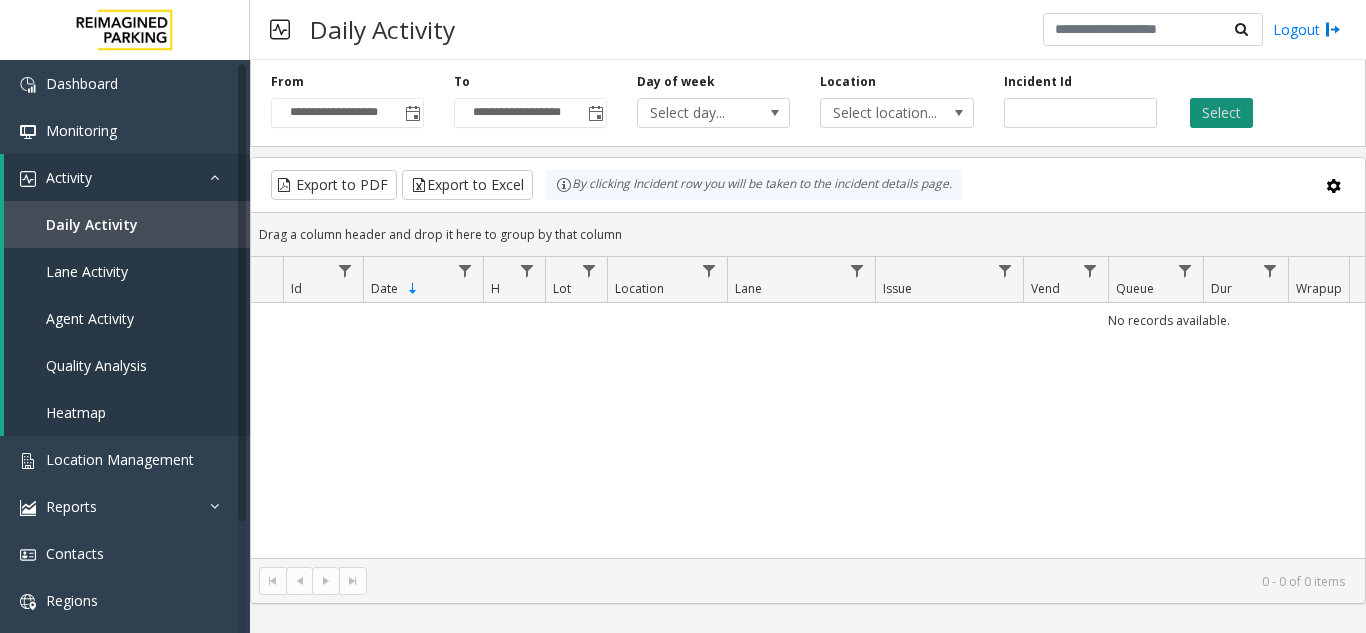 click on "Select" 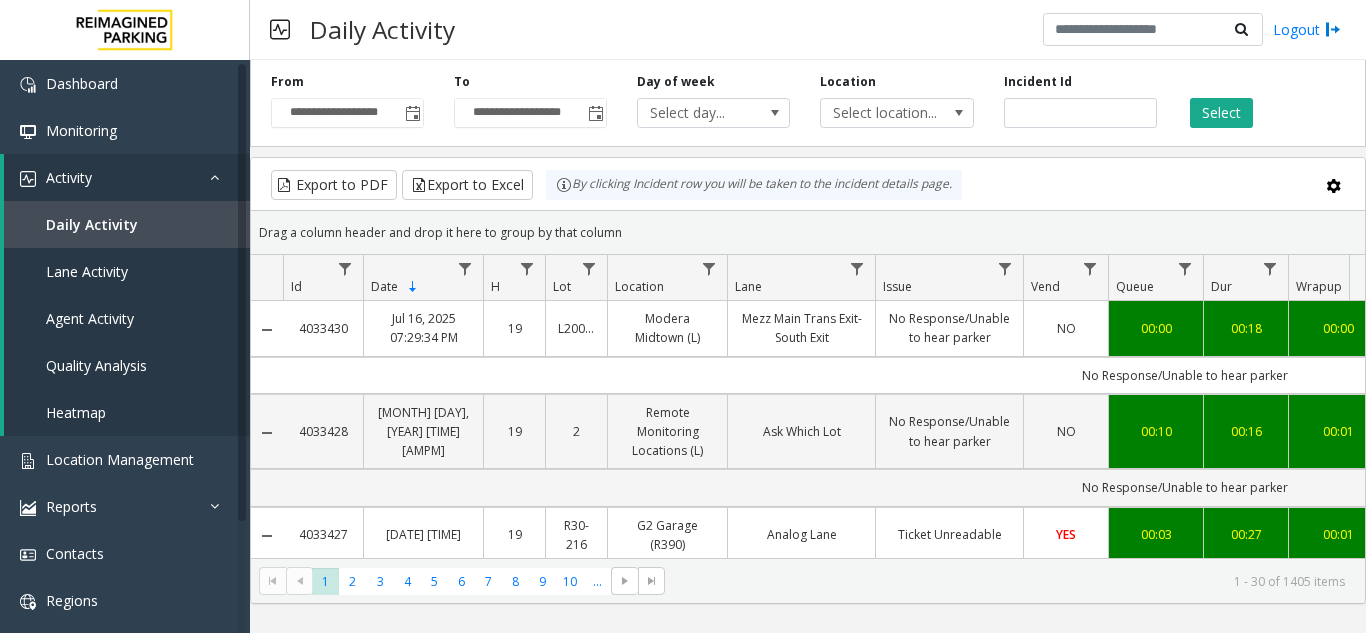 scroll, scrollTop: 0, scrollLeft: 221, axis: horizontal 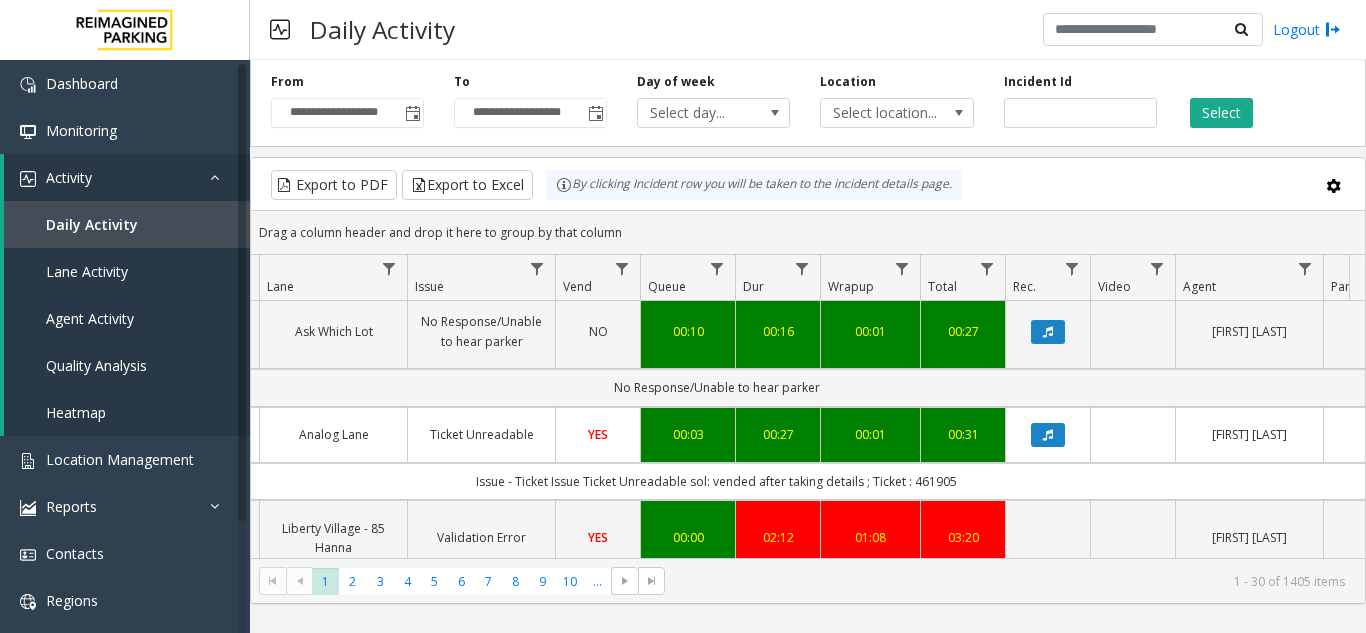 click on "Export to PDF  Export to Excel By clicking Incident row you will be taken to the incident details page." 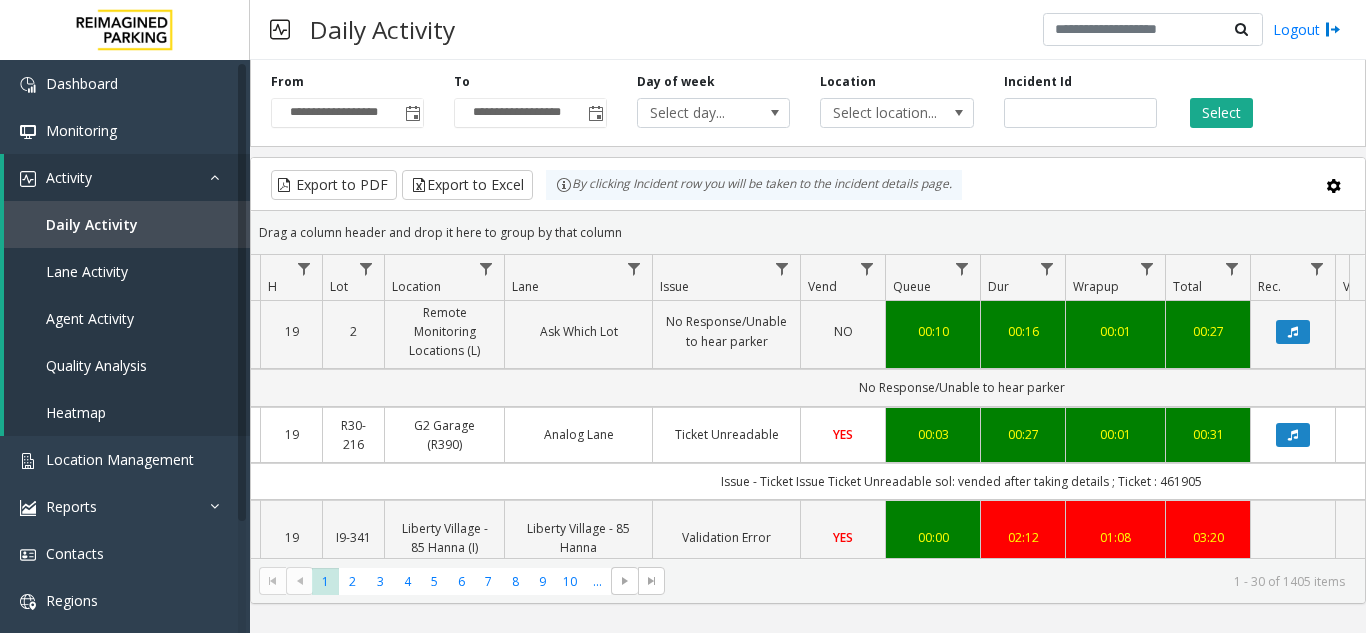 scroll, scrollTop: 100, scrollLeft: 221, axis: both 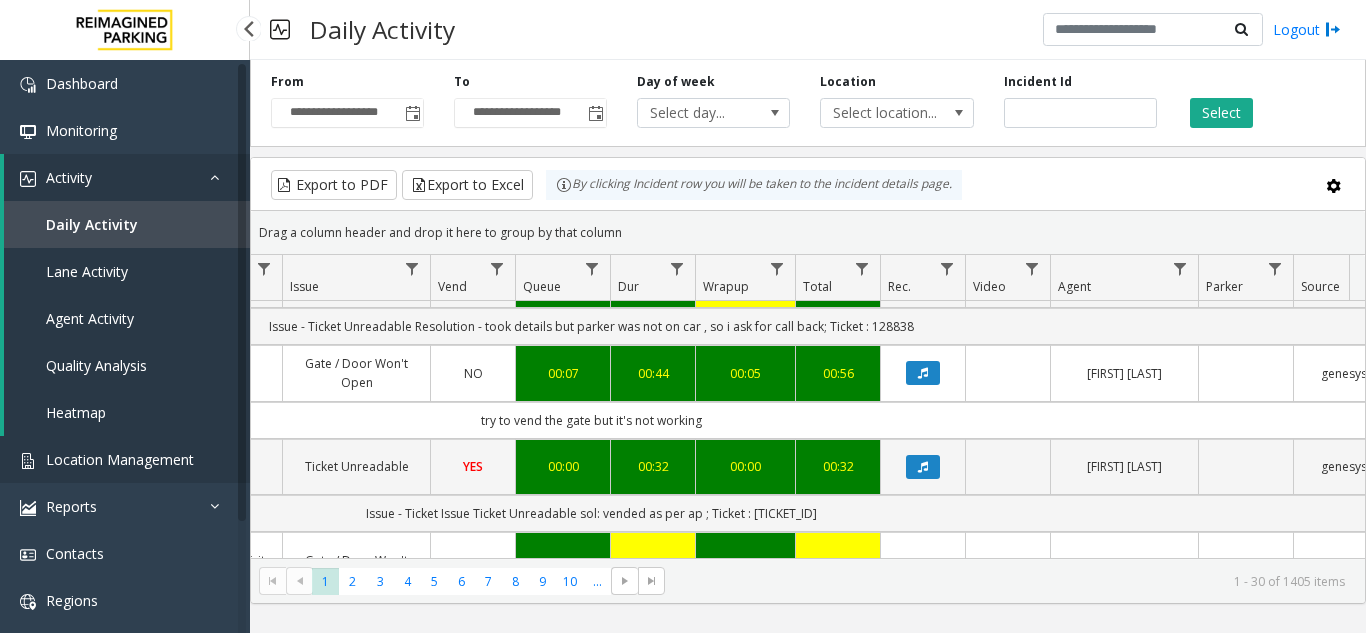 click on "Location Management" at bounding box center [120, 459] 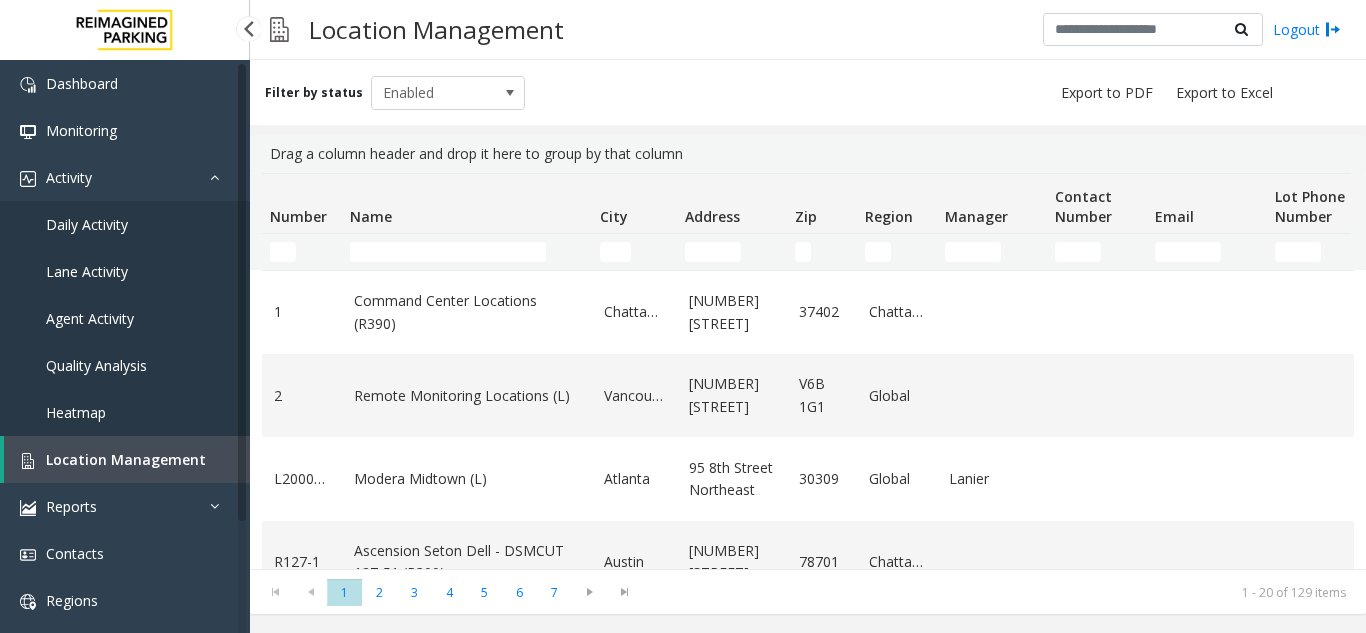 click on "Daily Activity" at bounding box center [125, 224] 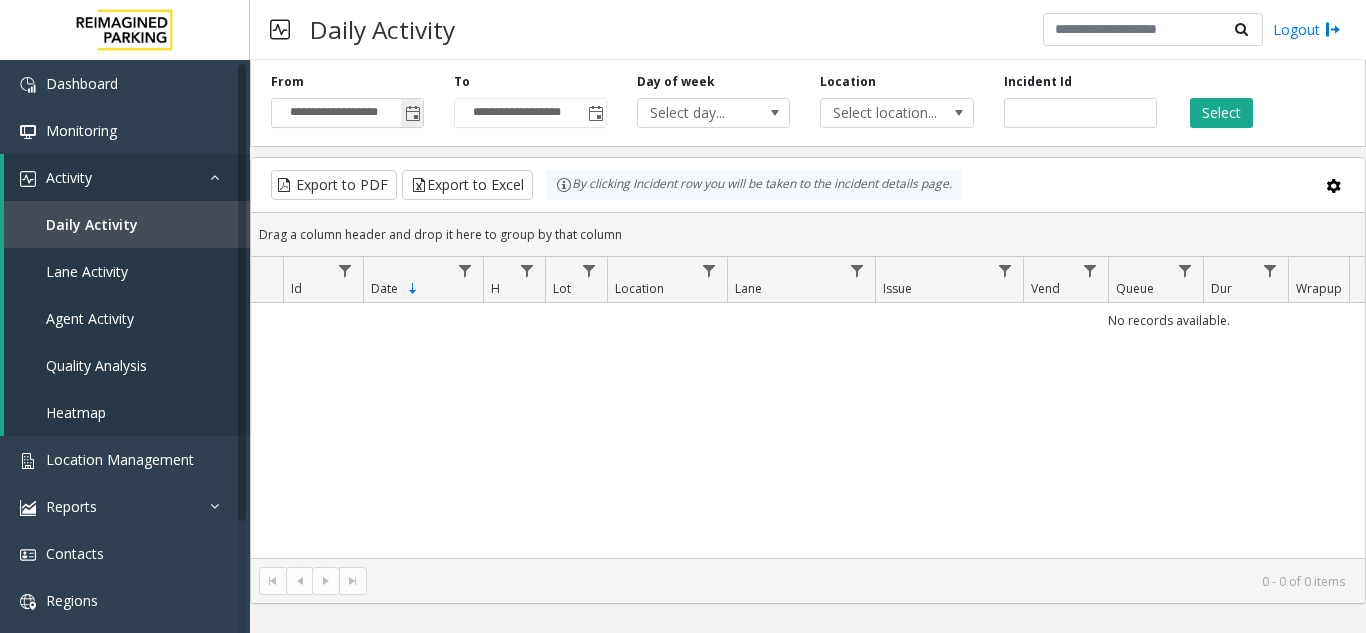 click 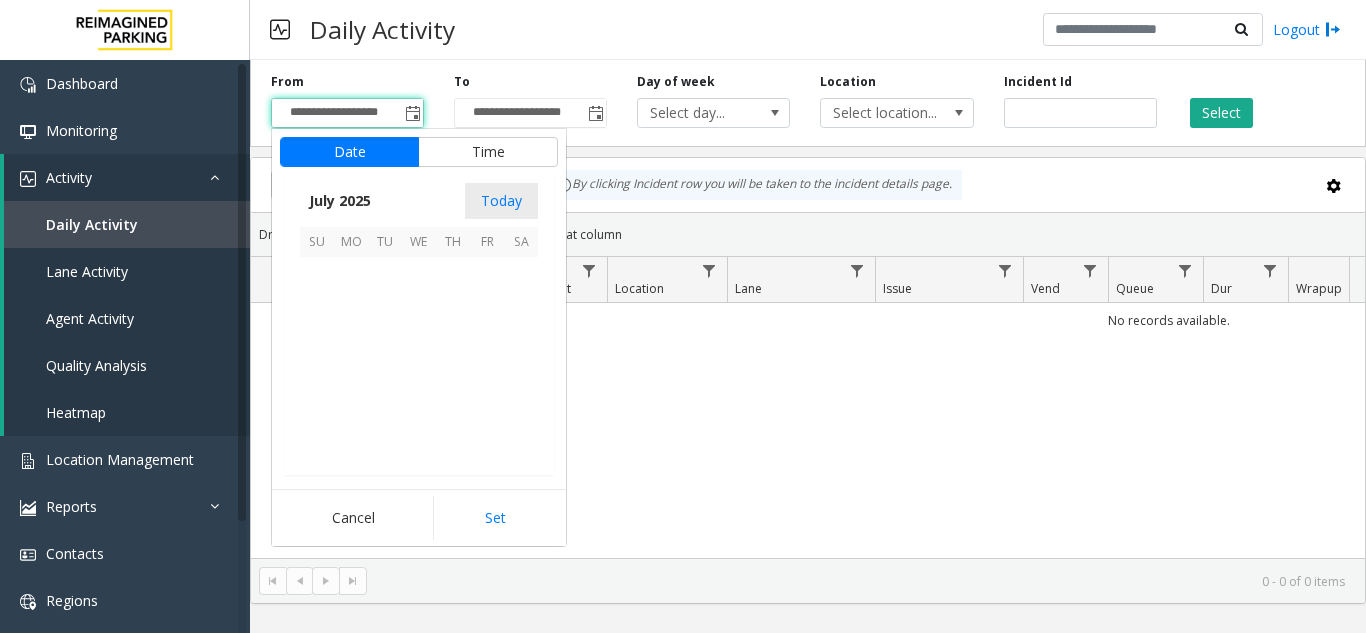 scroll, scrollTop: 358428, scrollLeft: 0, axis: vertical 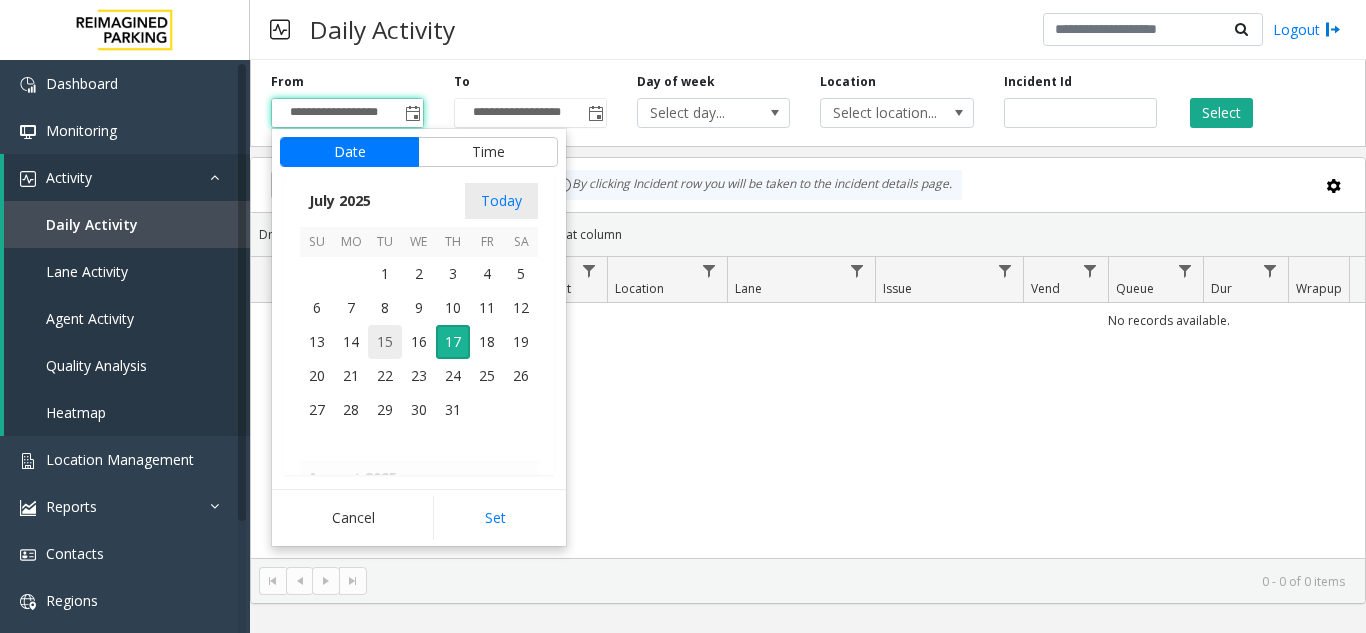 click on "15" at bounding box center [385, 342] 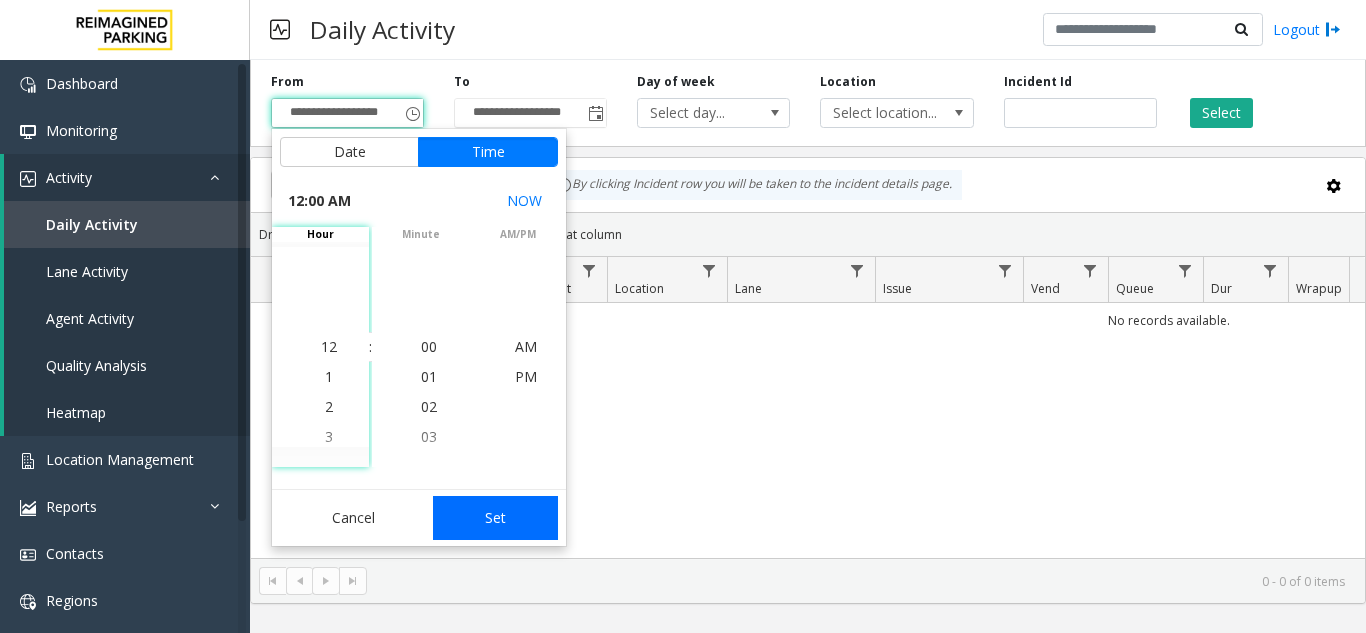click on "Set" 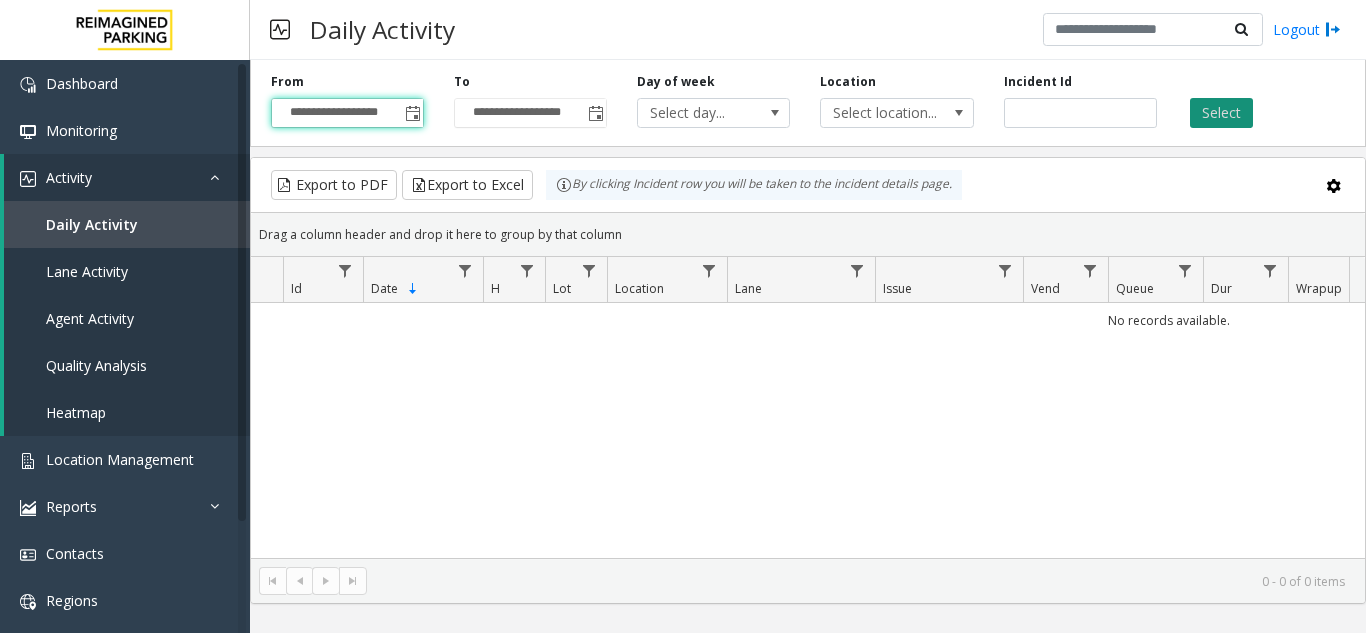 click on "Select" 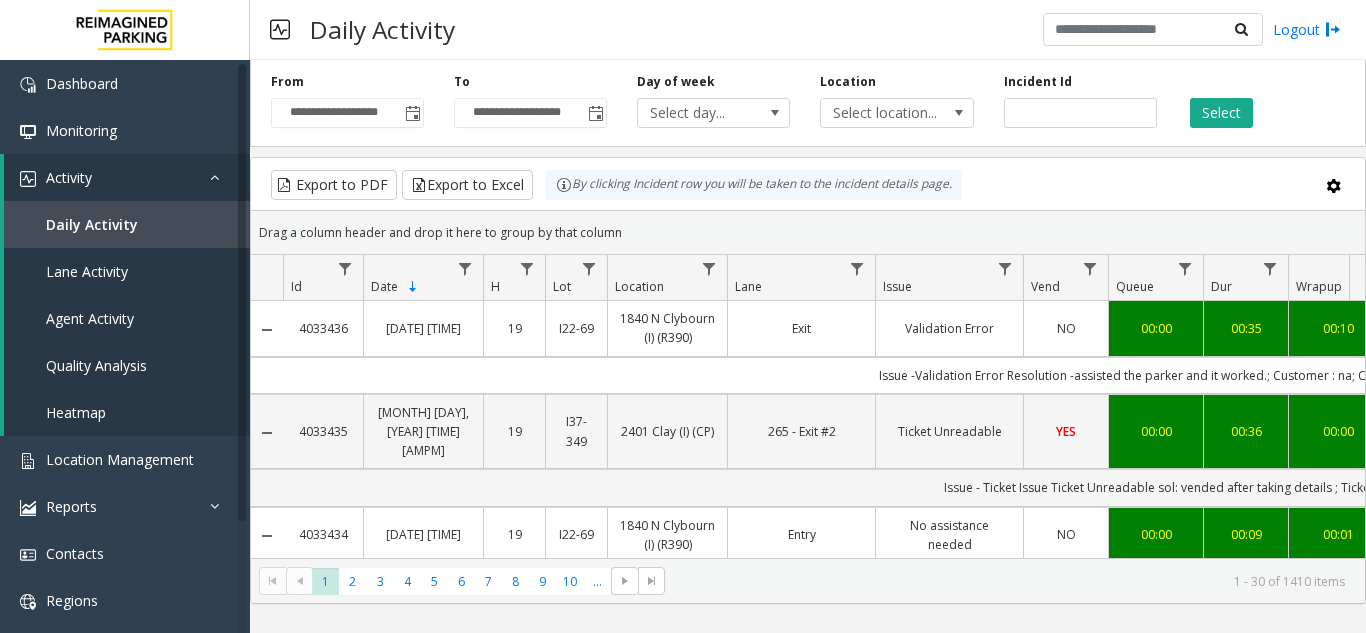 scroll, scrollTop: 0, scrollLeft: 359, axis: horizontal 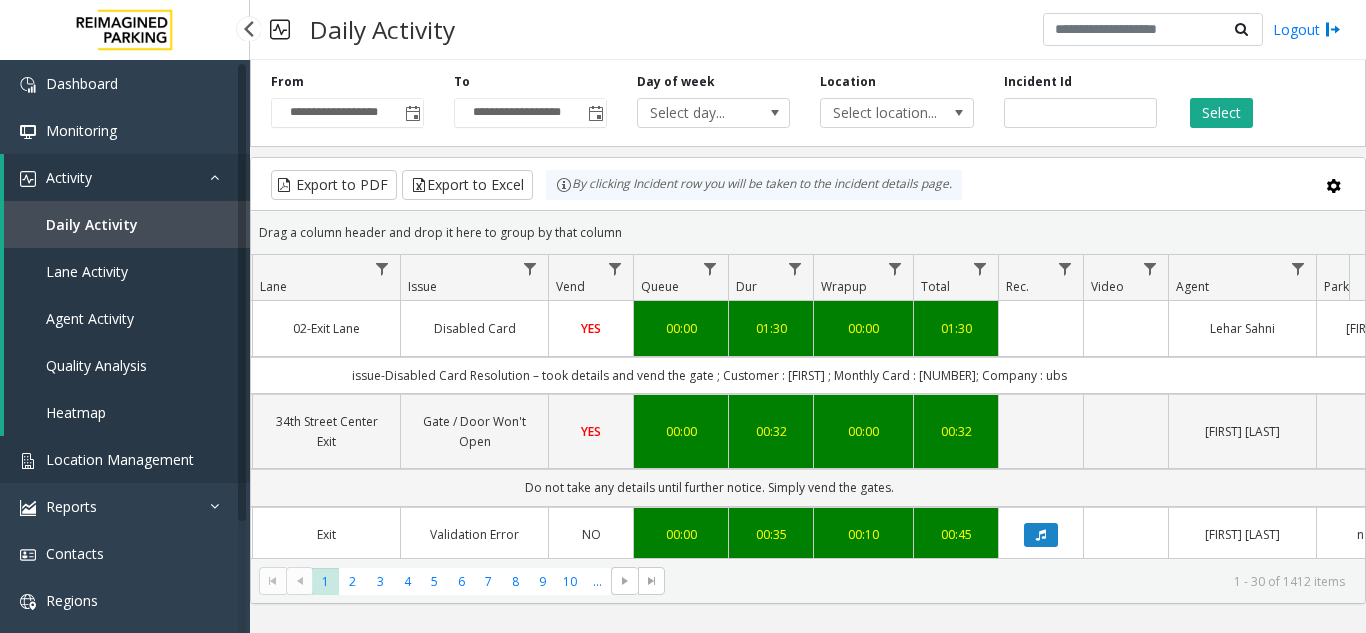 click on "Location Management" at bounding box center (120, 459) 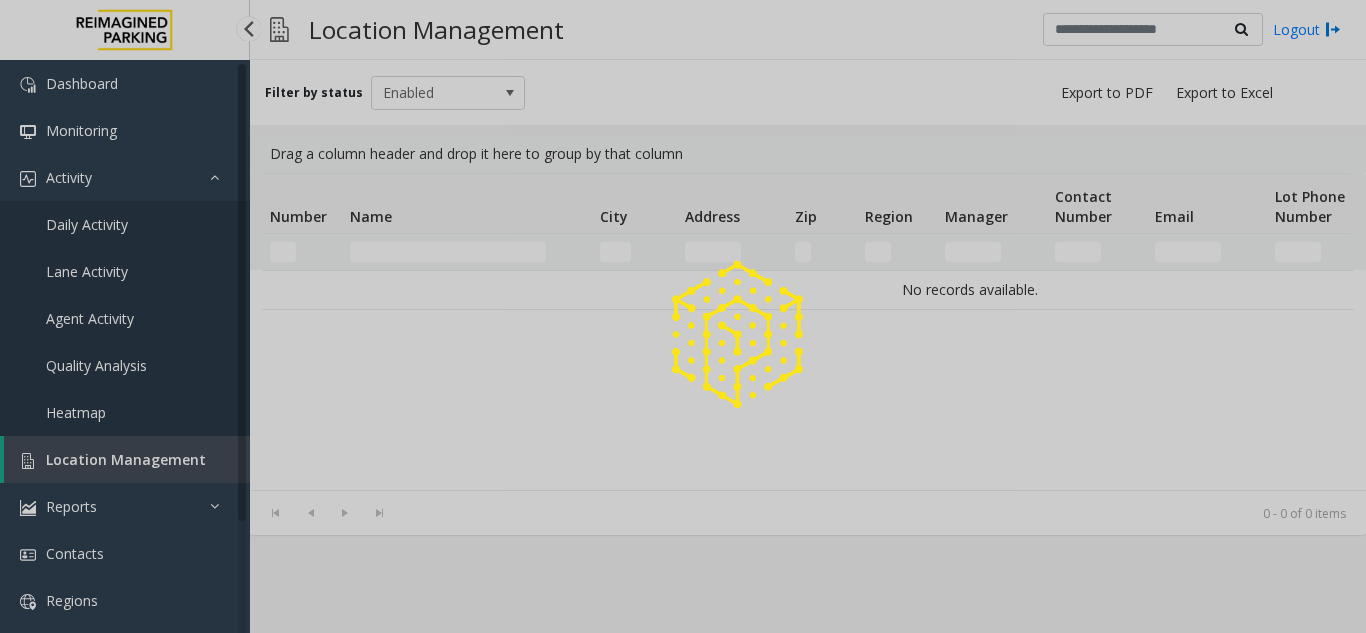 drag, startPoint x: 142, startPoint y: 463, endPoint x: 409, endPoint y: 93, distance: 456.2773 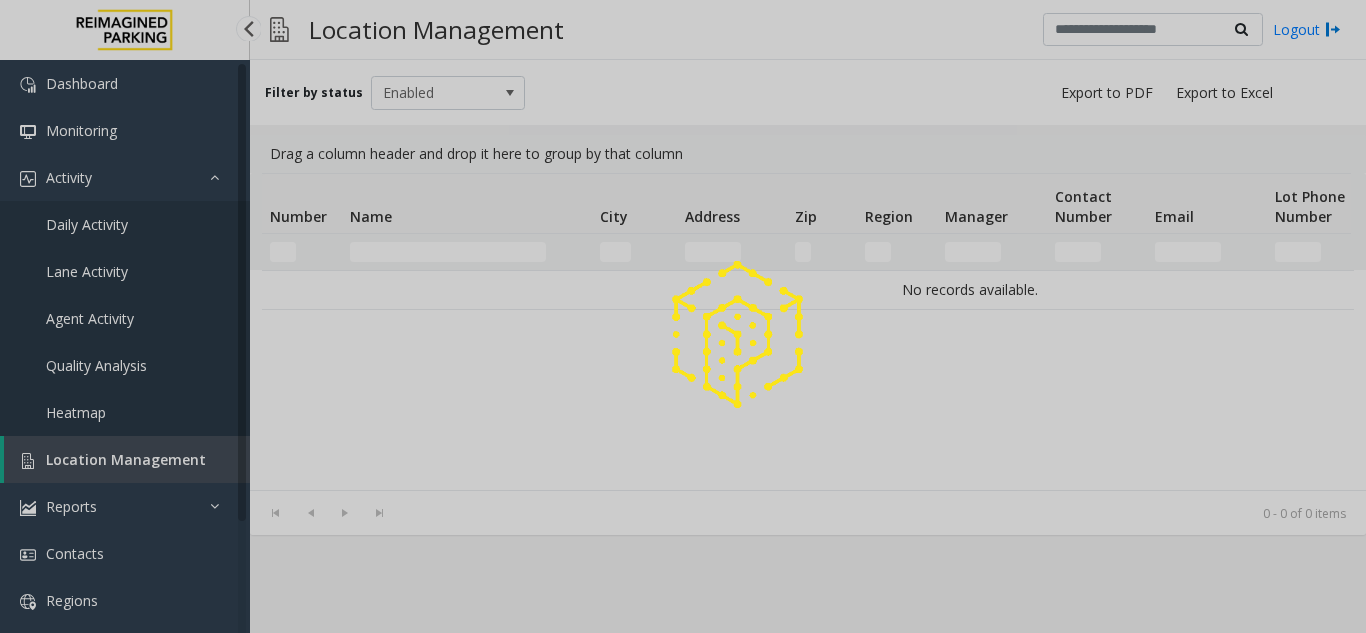 click 